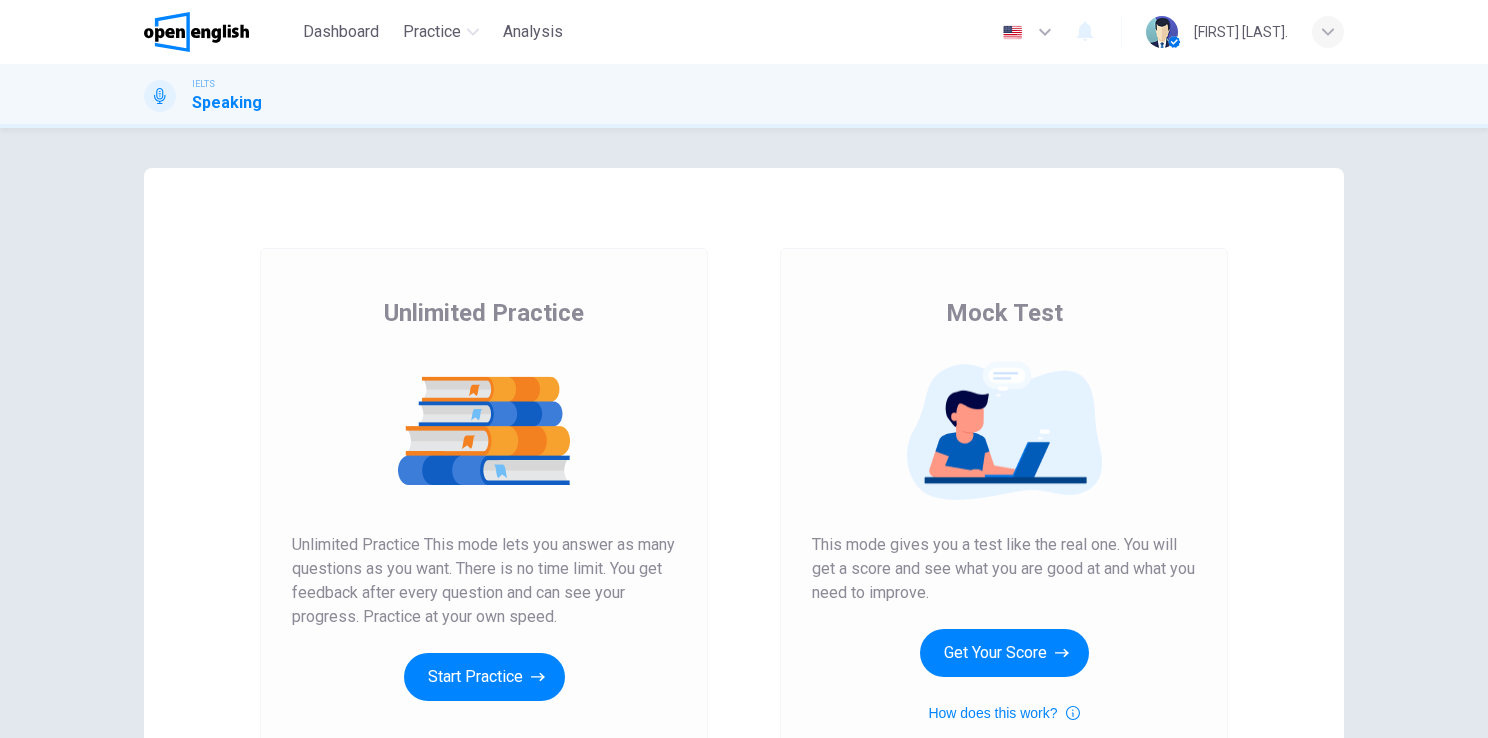 scroll, scrollTop: 0, scrollLeft: 0, axis: both 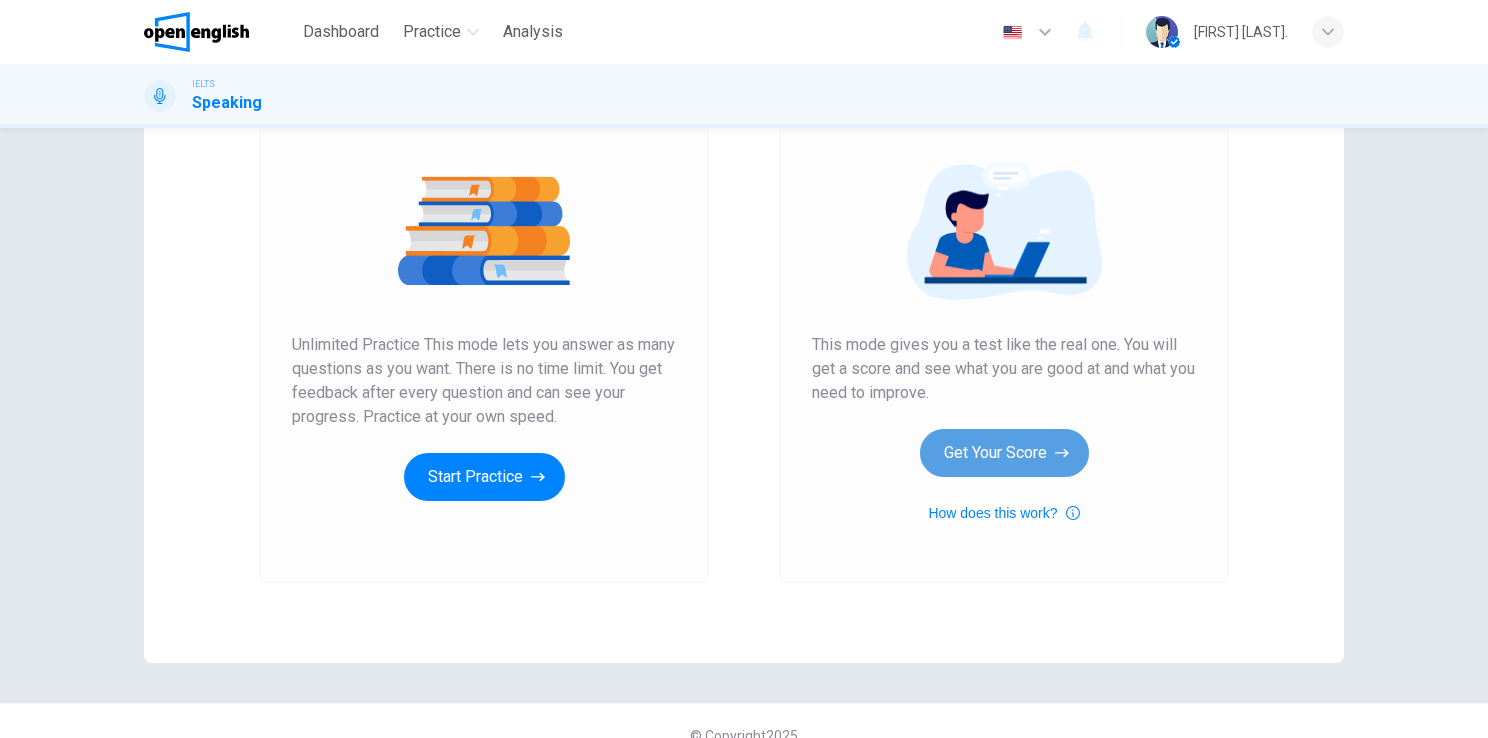 click on "Get Your Score" at bounding box center [484, 477] 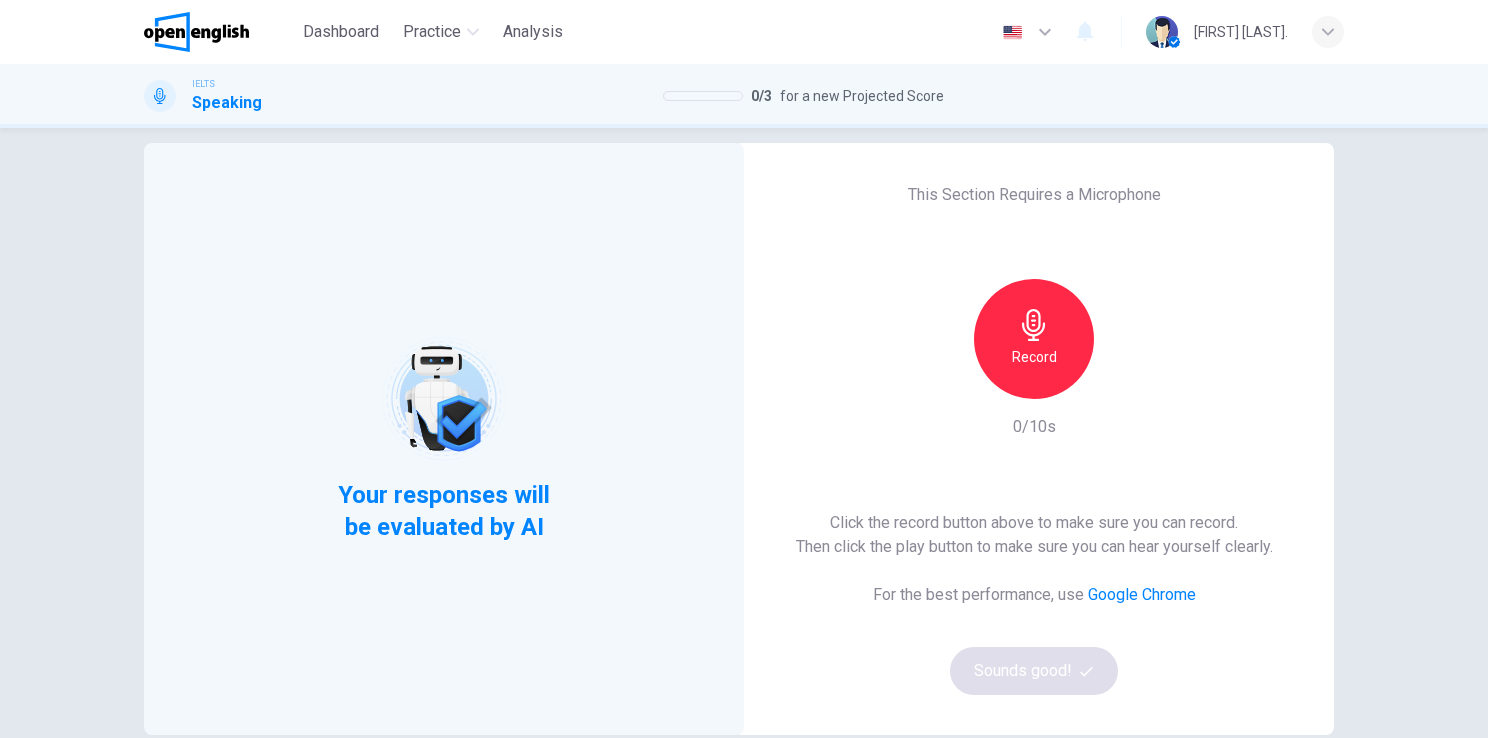 scroll, scrollTop: 100, scrollLeft: 0, axis: vertical 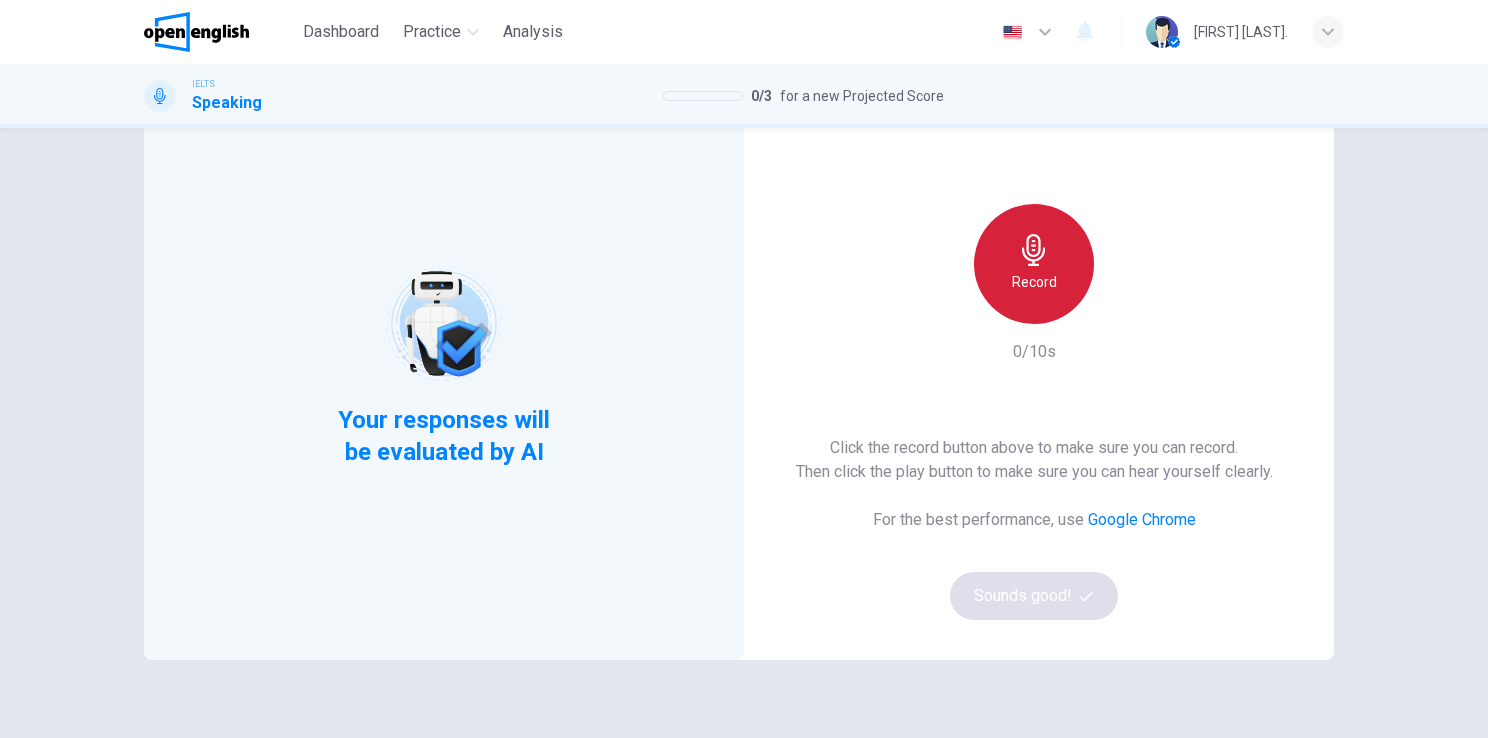 click at bounding box center (1034, 250) 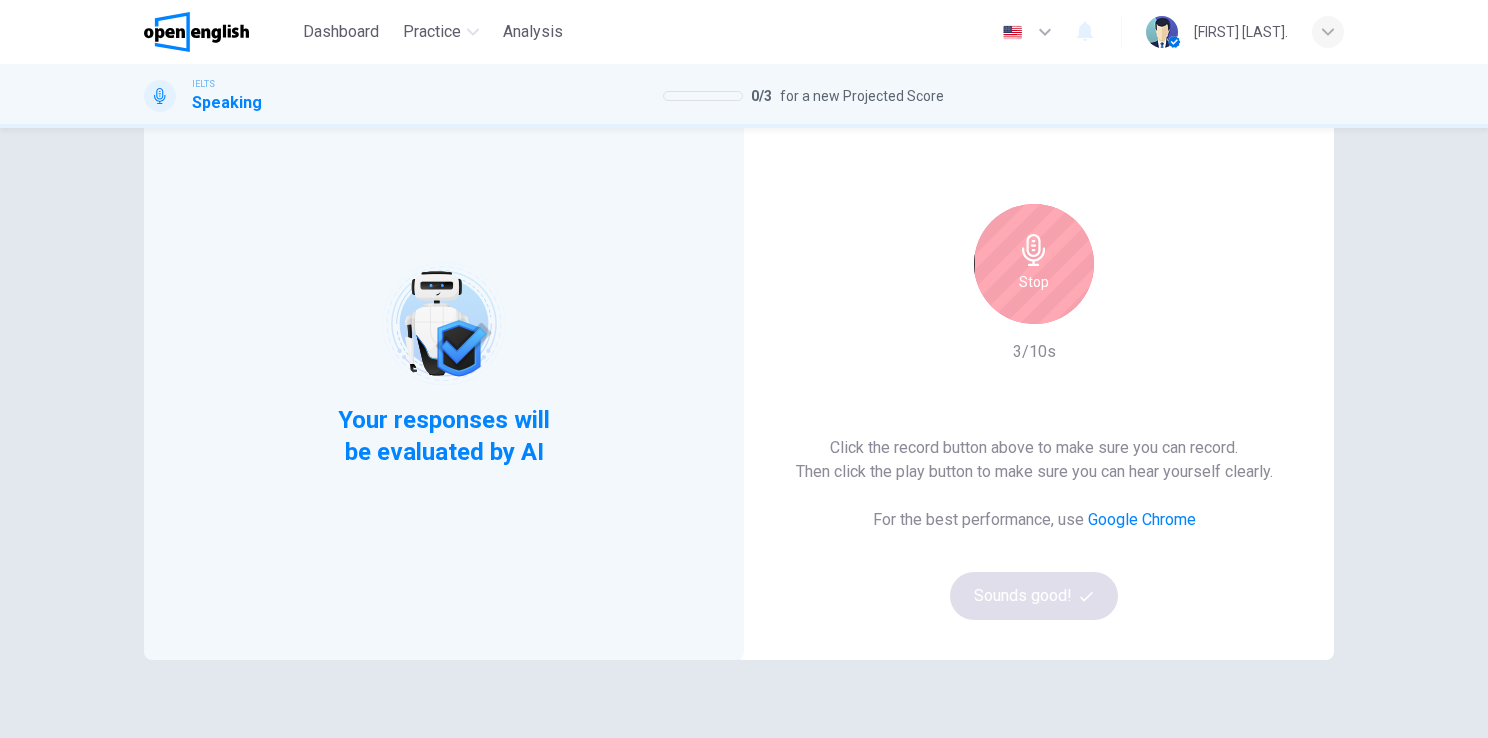 scroll, scrollTop: 0, scrollLeft: 0, axis: both 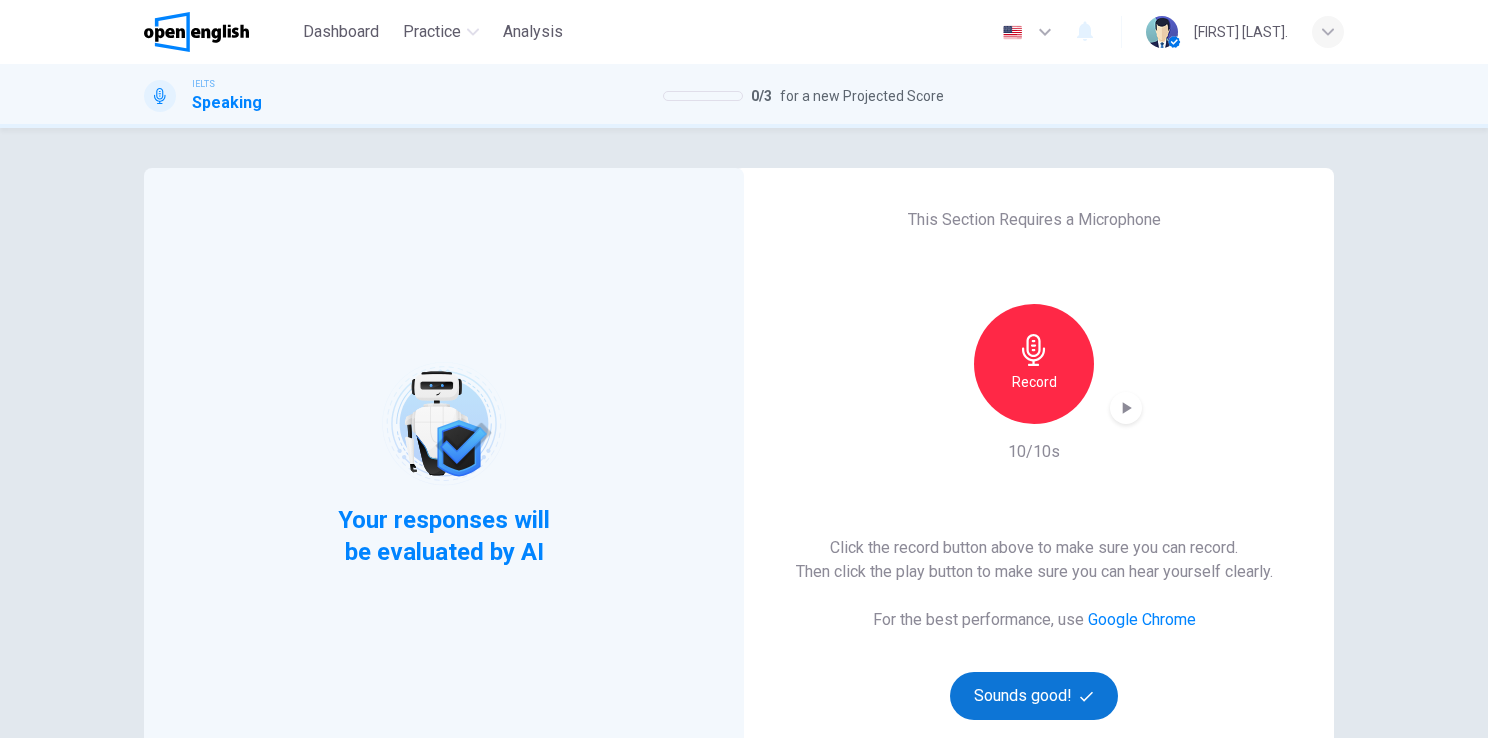 click on "Sounds good!" at bounding box center [1034, 696] 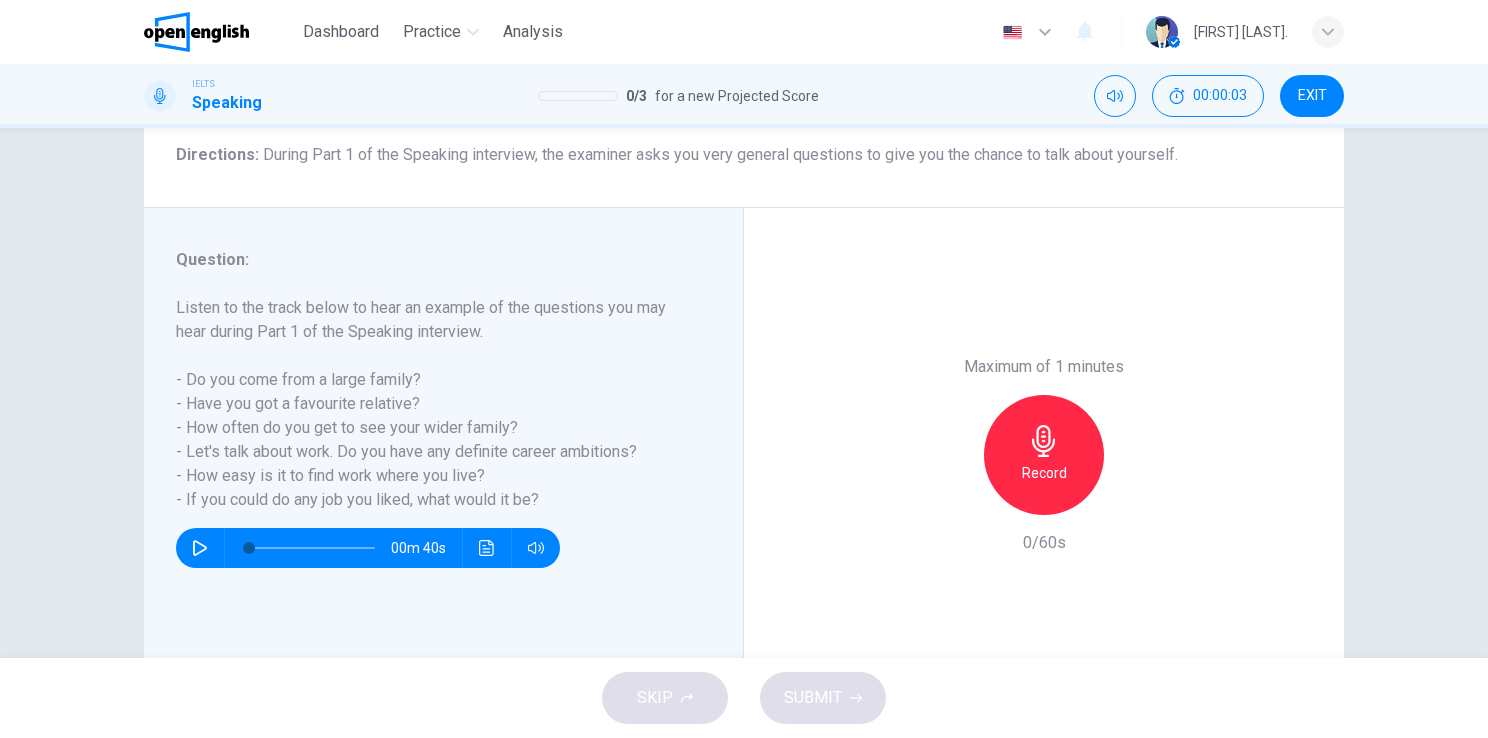 scroll, scrollTop: 100, scrollLeft: 0, axis: vertical 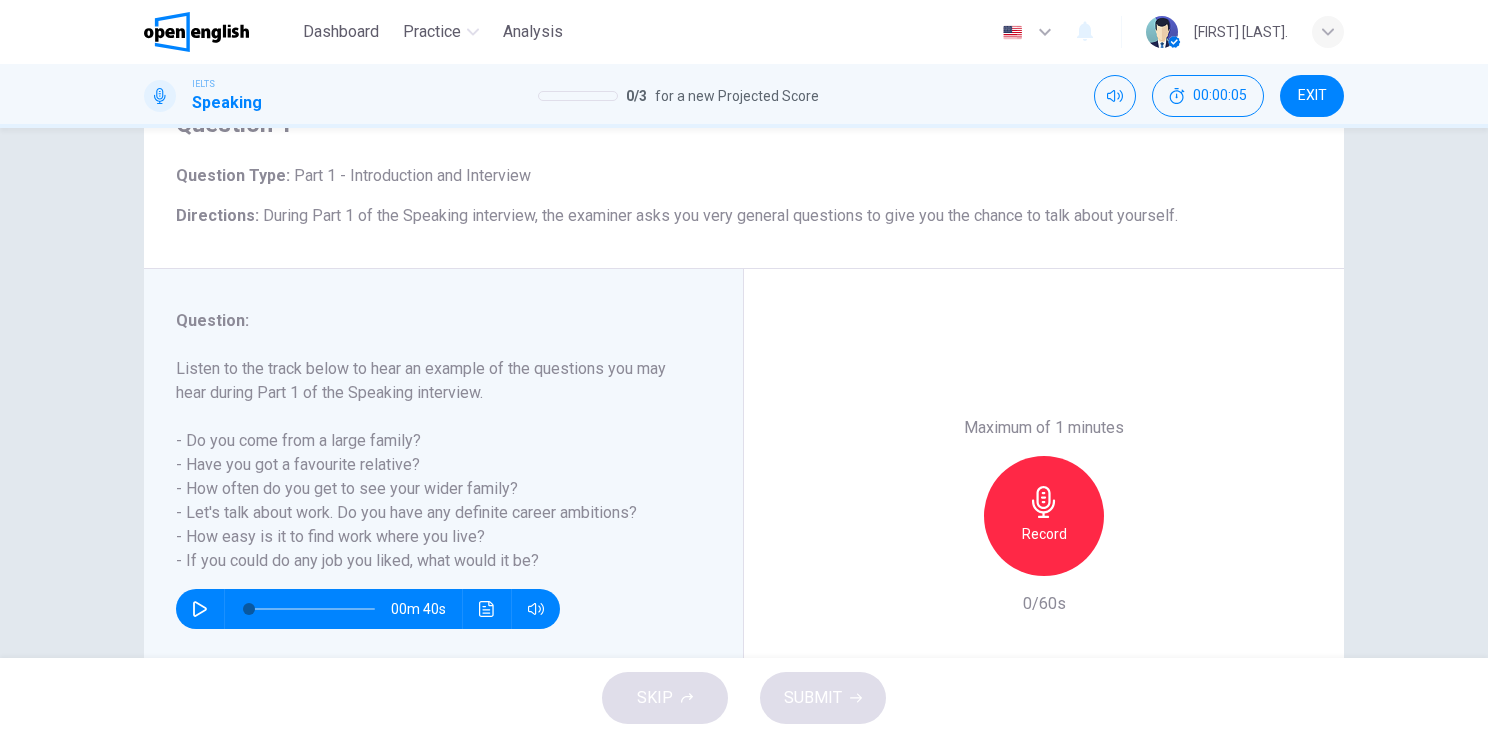 click at bounding box center (200, 609) 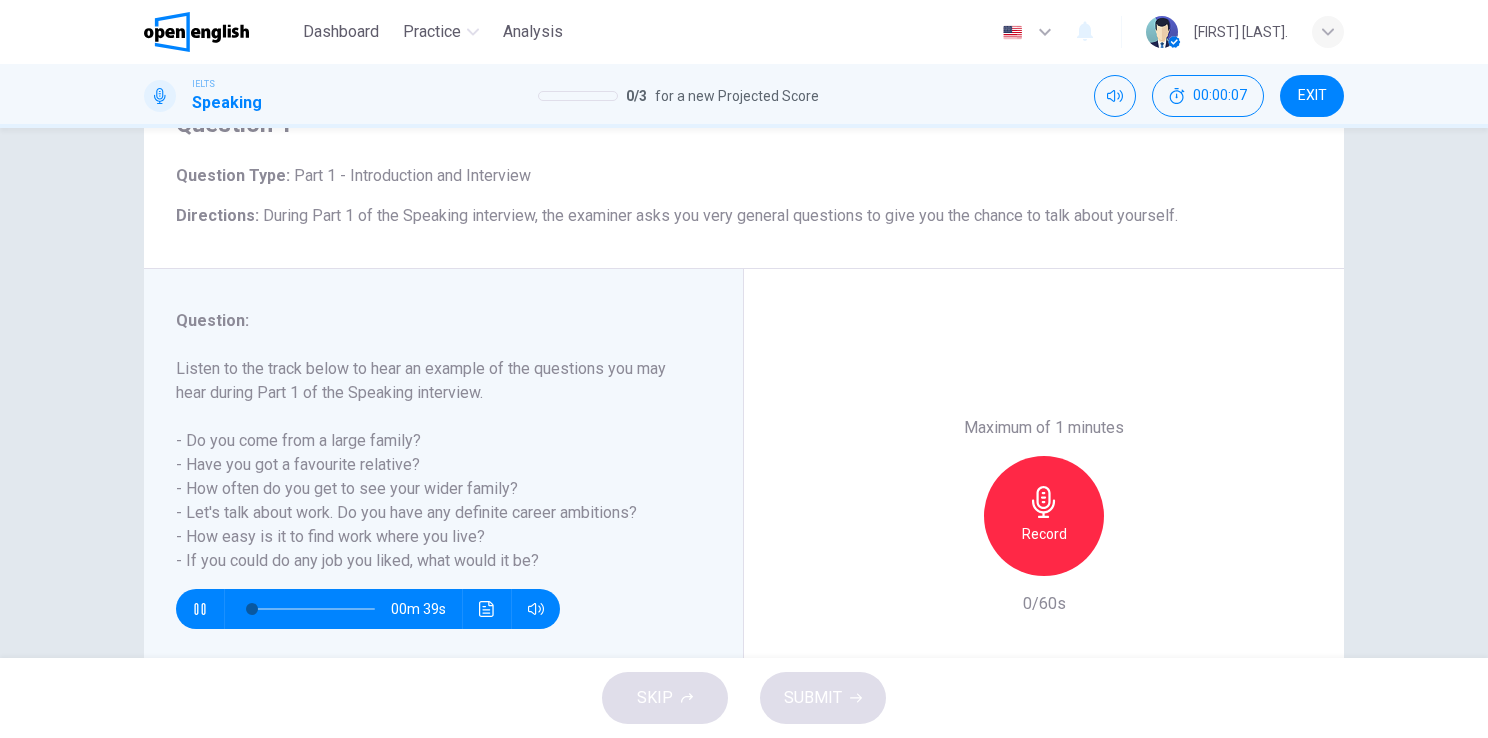 type 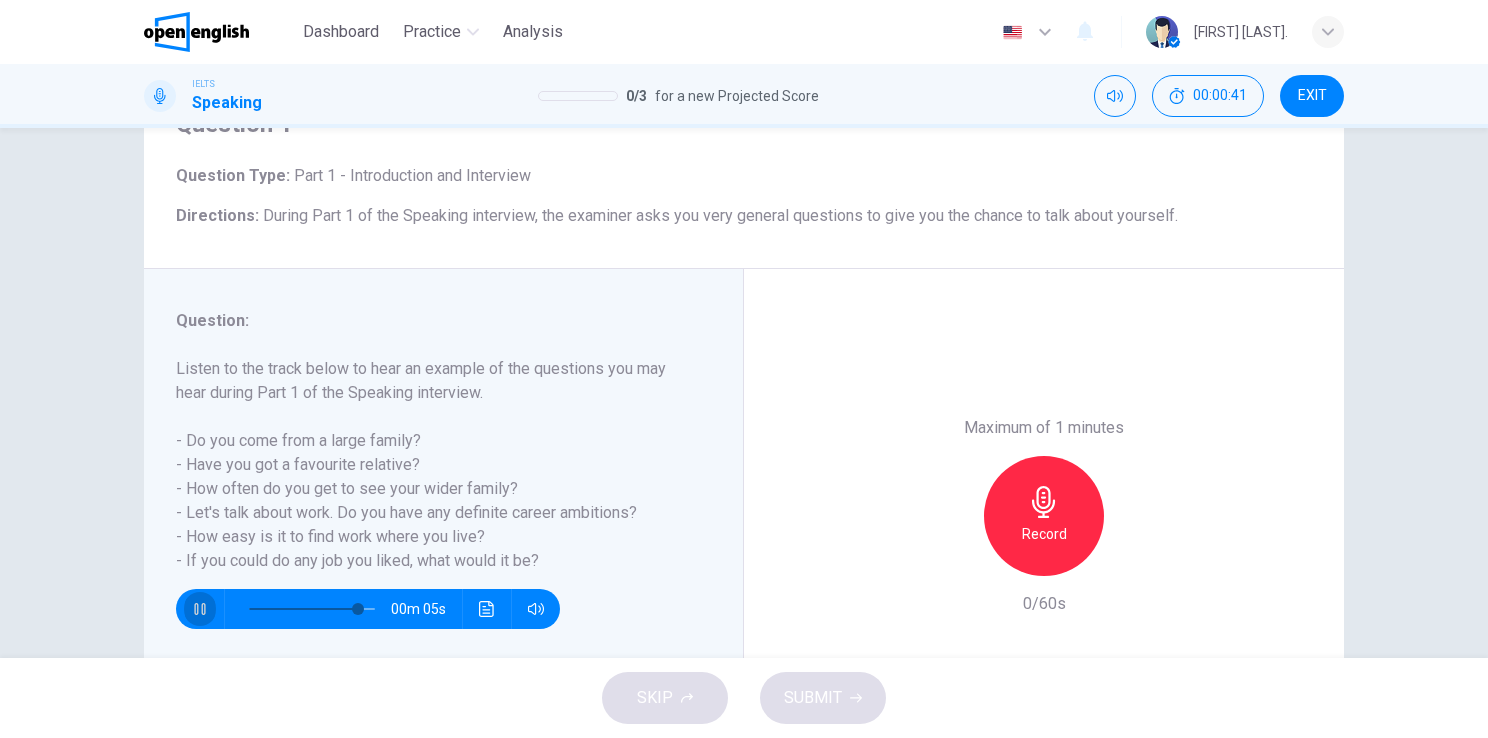 click at bounding box center [200, 609] 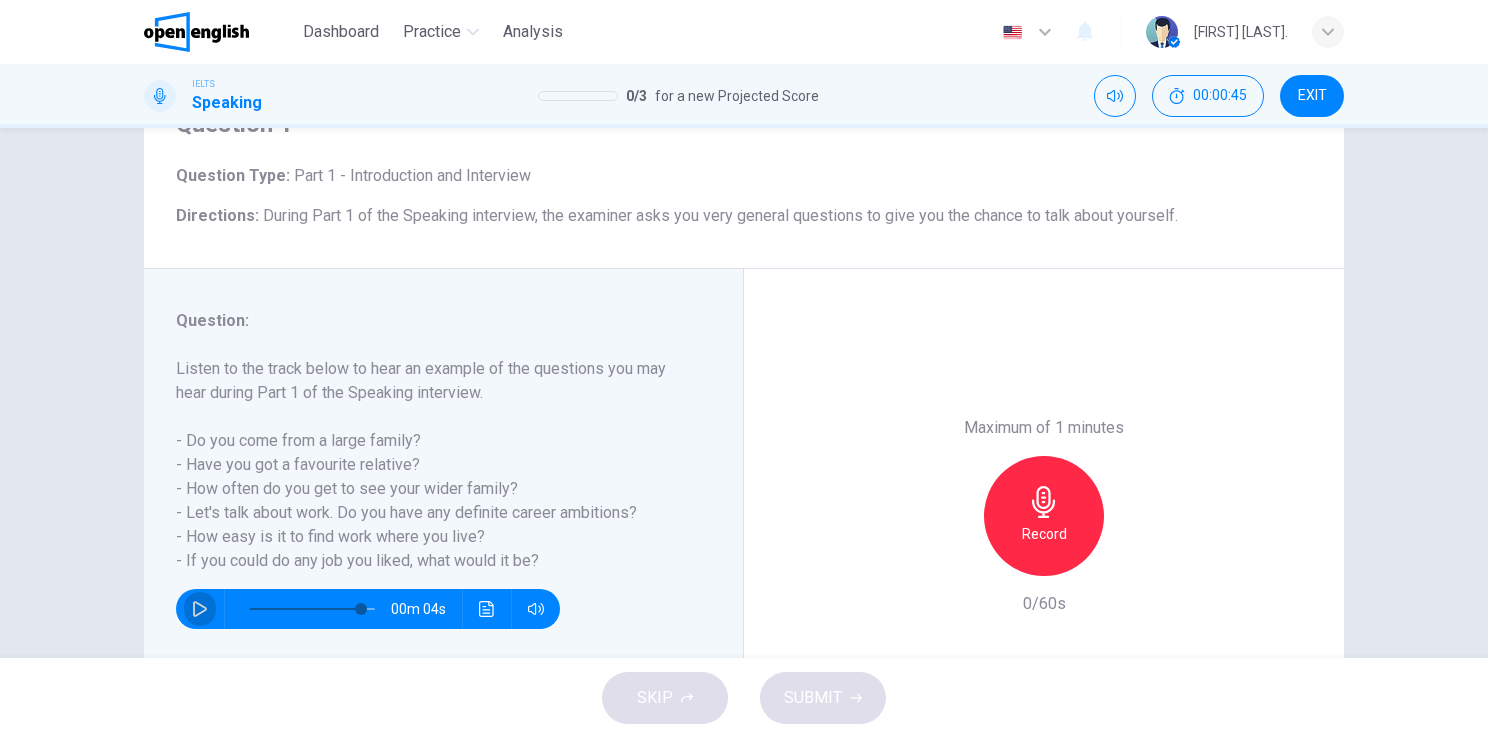 click at bounding box center [200, 609] 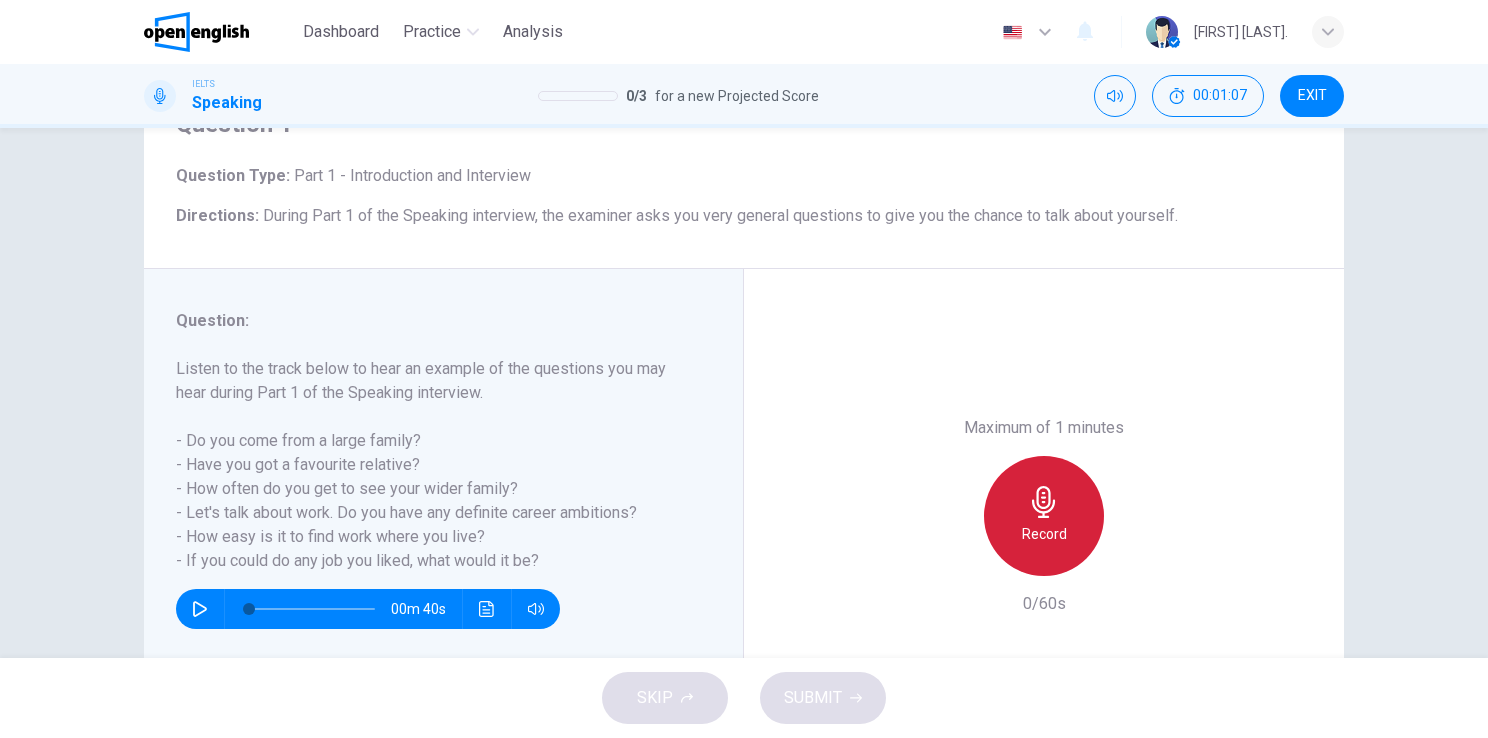 click at bounding box center [1043, 502] 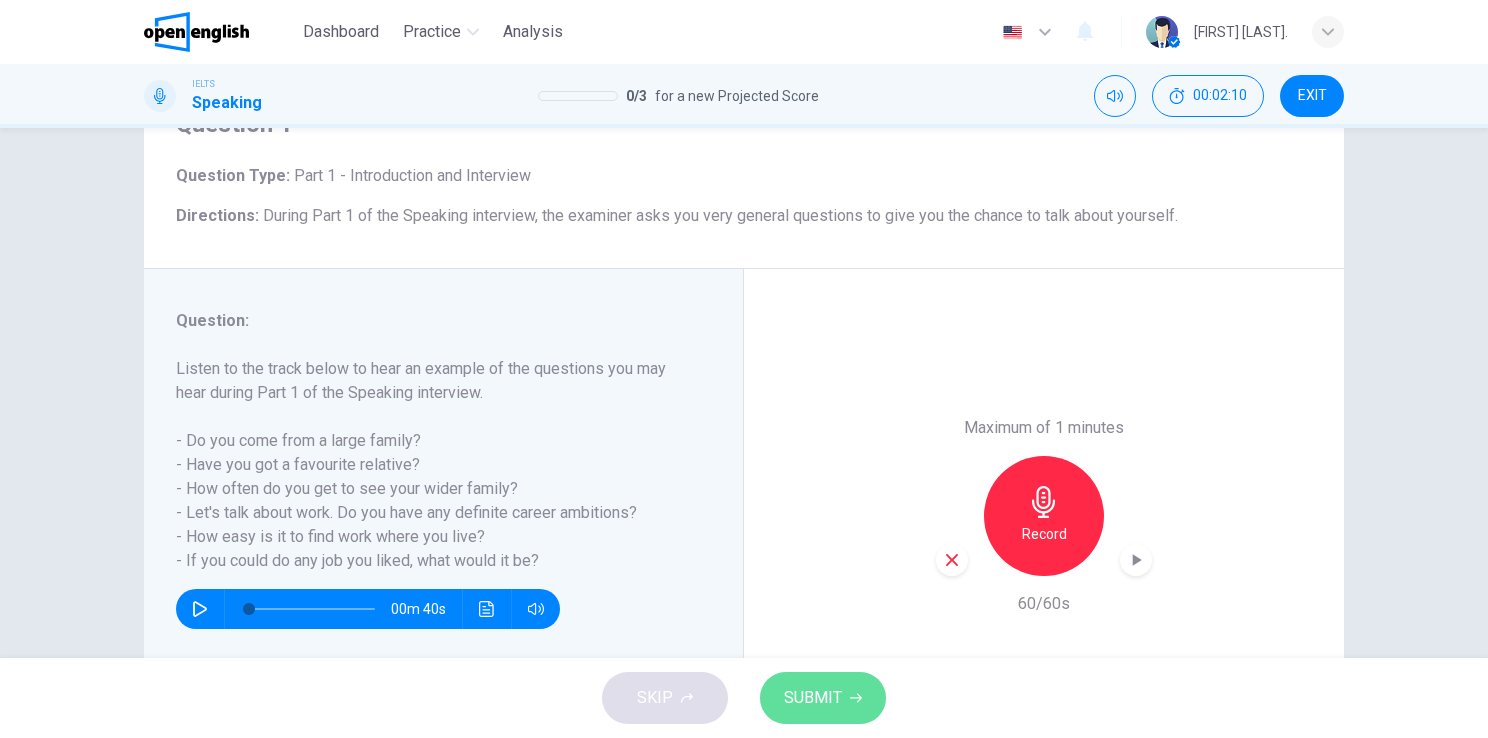 click on "SUBMIT" at bounding box center [823, 698] 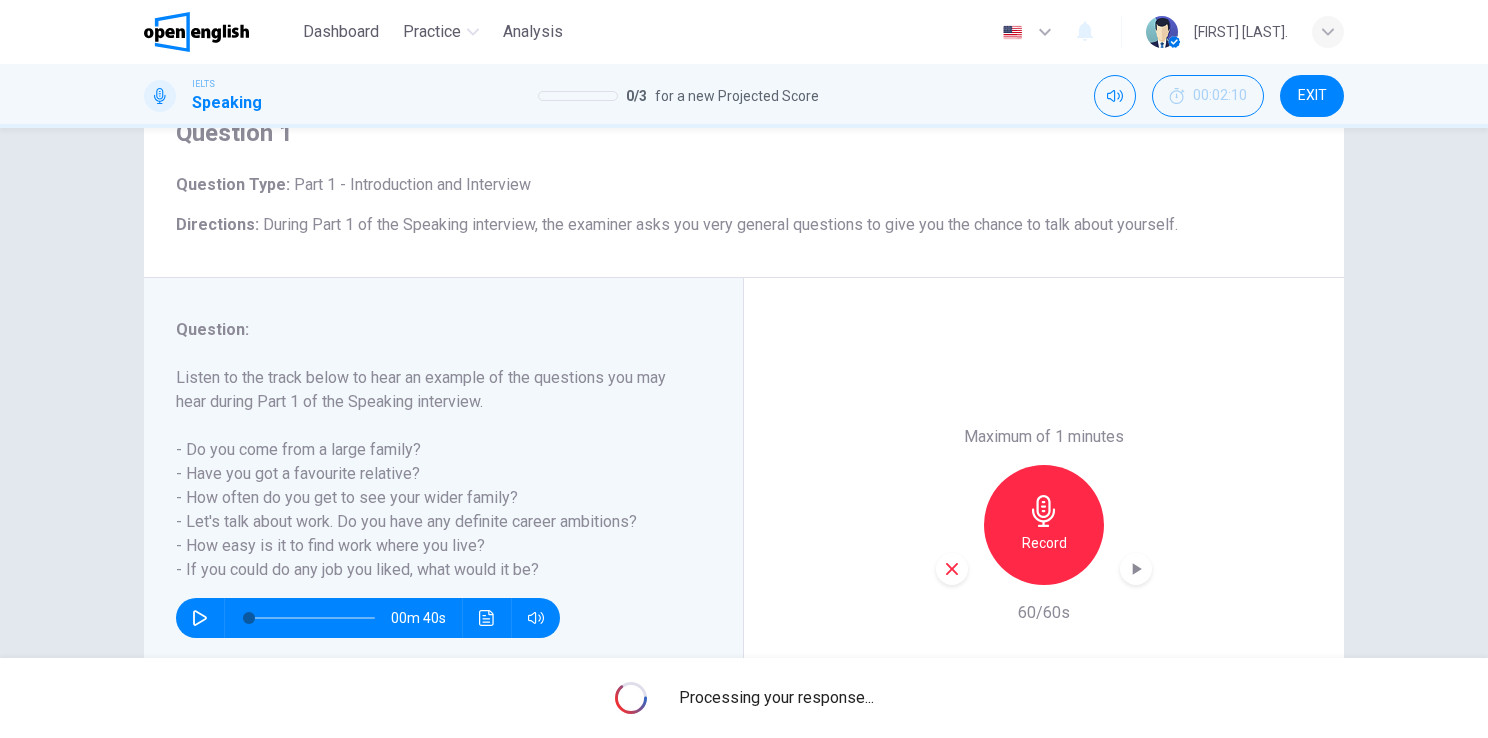 scroll, scrollTop: 200, scrollLeft: 0, axis: vertical 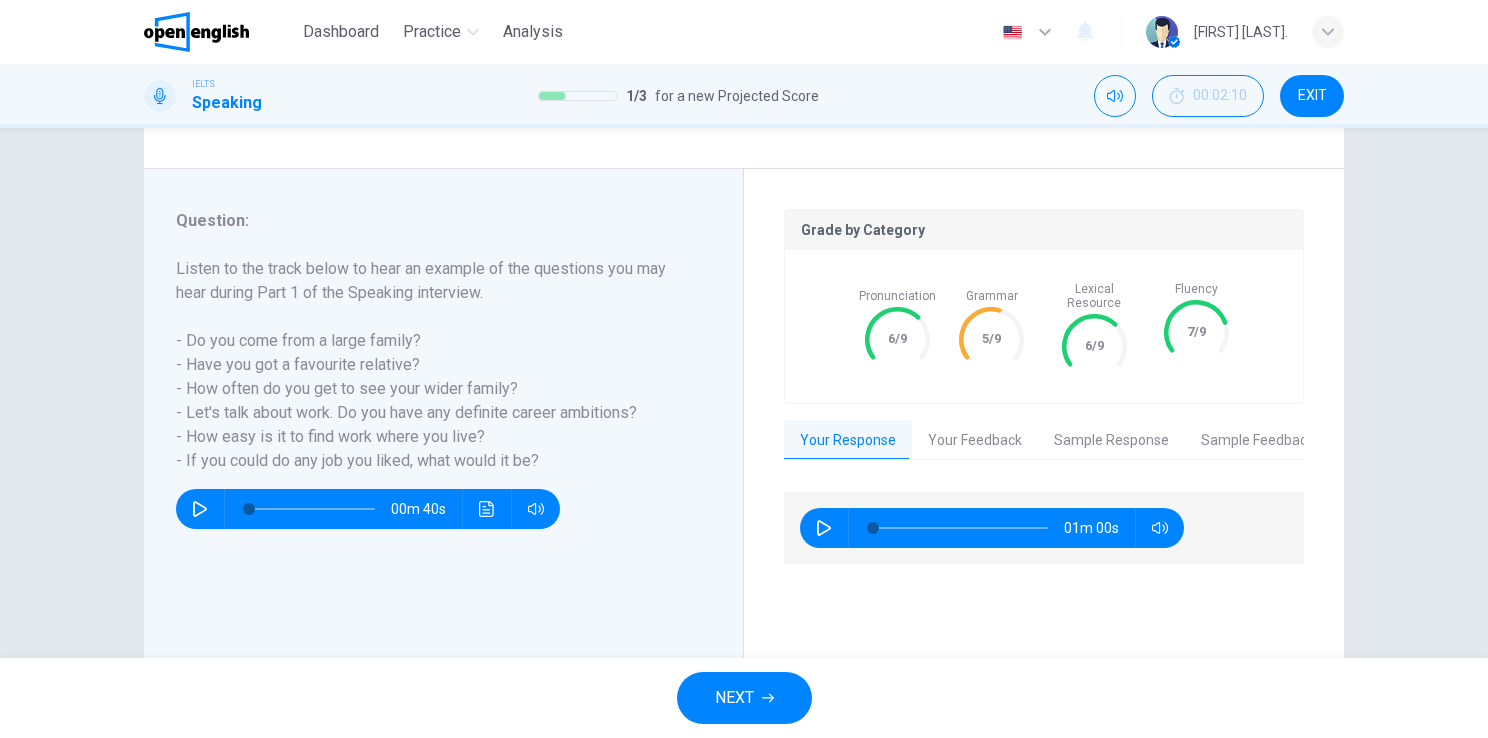 click on "Your Feedback" at bounding box center [975, 441] 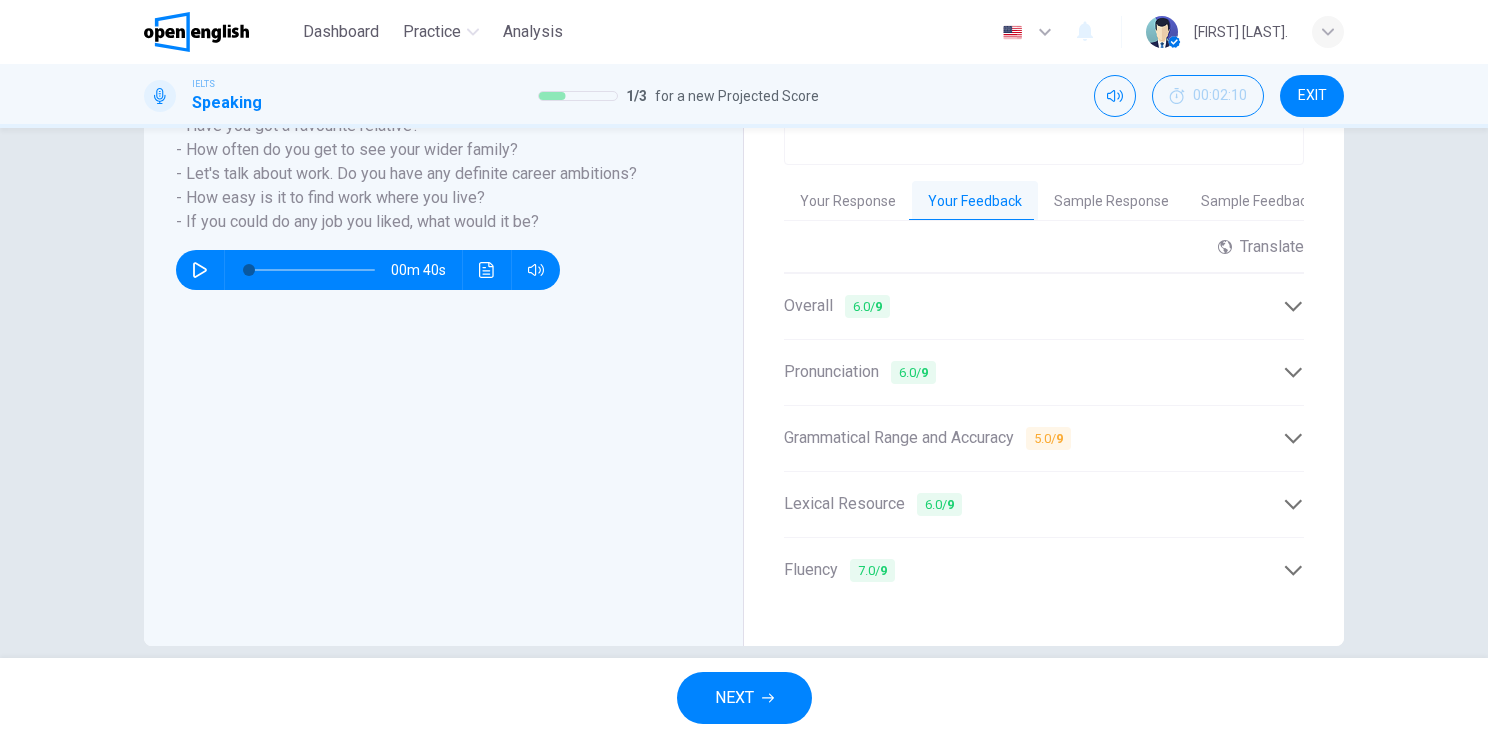 scroll, scrollTop: 453, scrollLeft: 0, axis: vertical 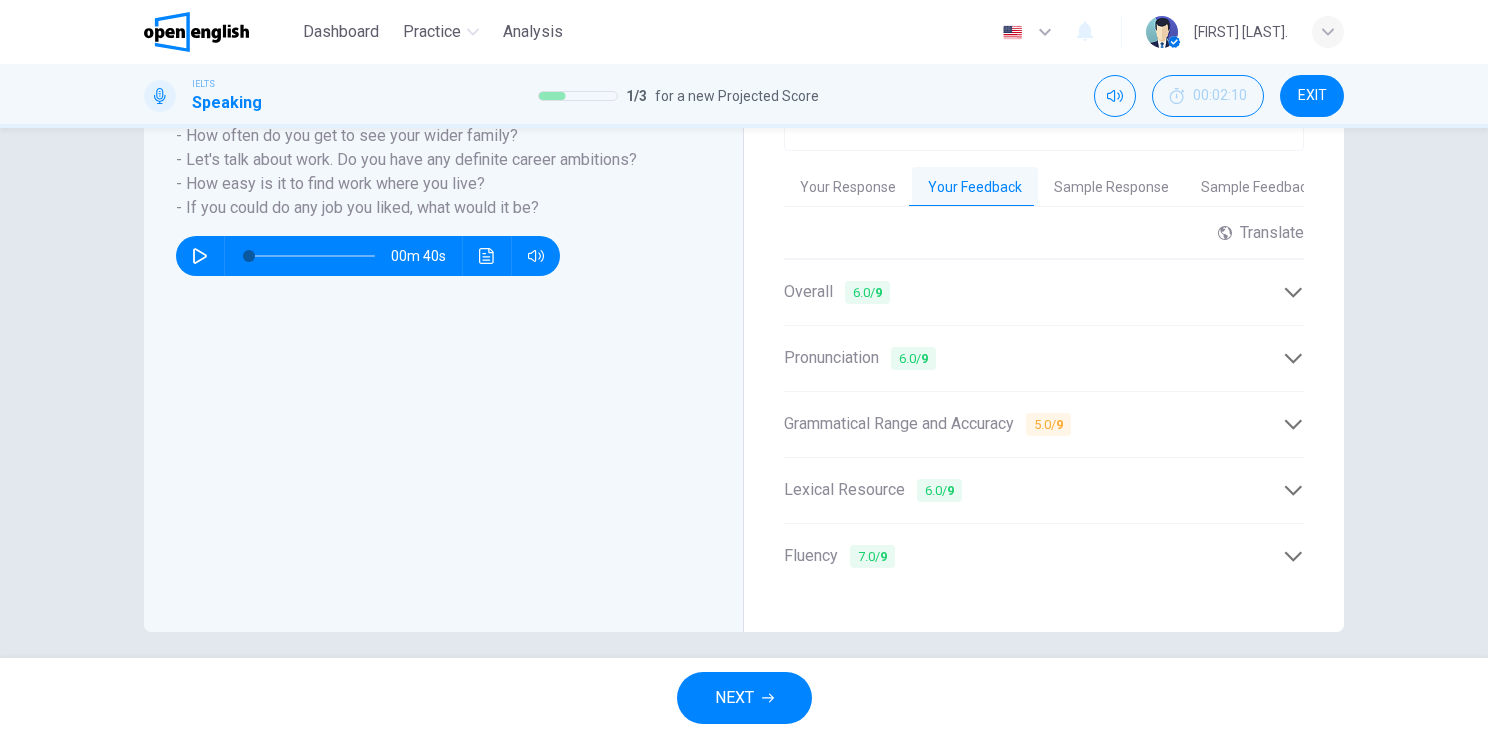 click on "Grade by Category Pronunciation 6/9 Grammar 5/9 Lexical Resource 6/9 Fluency 7/9 Your Response Your Feedback Sample Response Sample Feedback 01m 00s ​ ​ Powered by Overall 6.0 / 9 The candidate presents a generally clear and relevant response to the prompt, with a good attempt to address the questions. Improvement in grammar accuracy and lexical flexibility would enhance the performance. Copy Feedback Pronunciation 6.0 / 9 While there are acceptable phonological features, control is variable. Some words and phonemes are mispronounced, leading to parts that required effort to understand, yet overall intelligibility is maintained. Copy Feedback Grammatical Range and Accuracy 5.0 / 9 The candidate demonstrates a basic control of sentence structures, but there are frequent errors, especially in complex structures. Grammatical mistakes such as 'always he has' impede communication slightly. Copy Feedback Lexical Resource 6.0 / 9 Copy Feedback Fluency 7.0 / 9 Copy Feedback 02m 07s" at bounding box center [1044, 274] 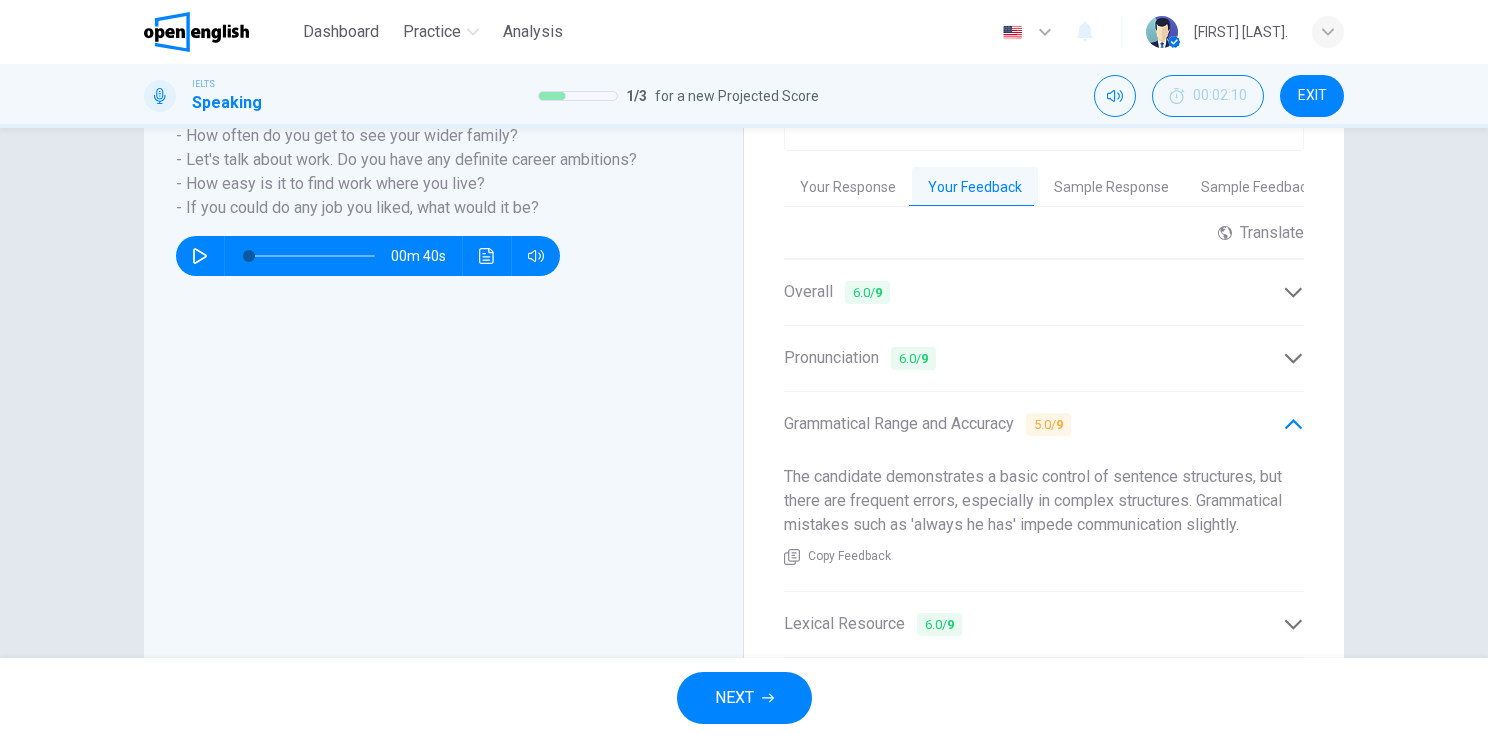 click at bounding box center (1293, 424) 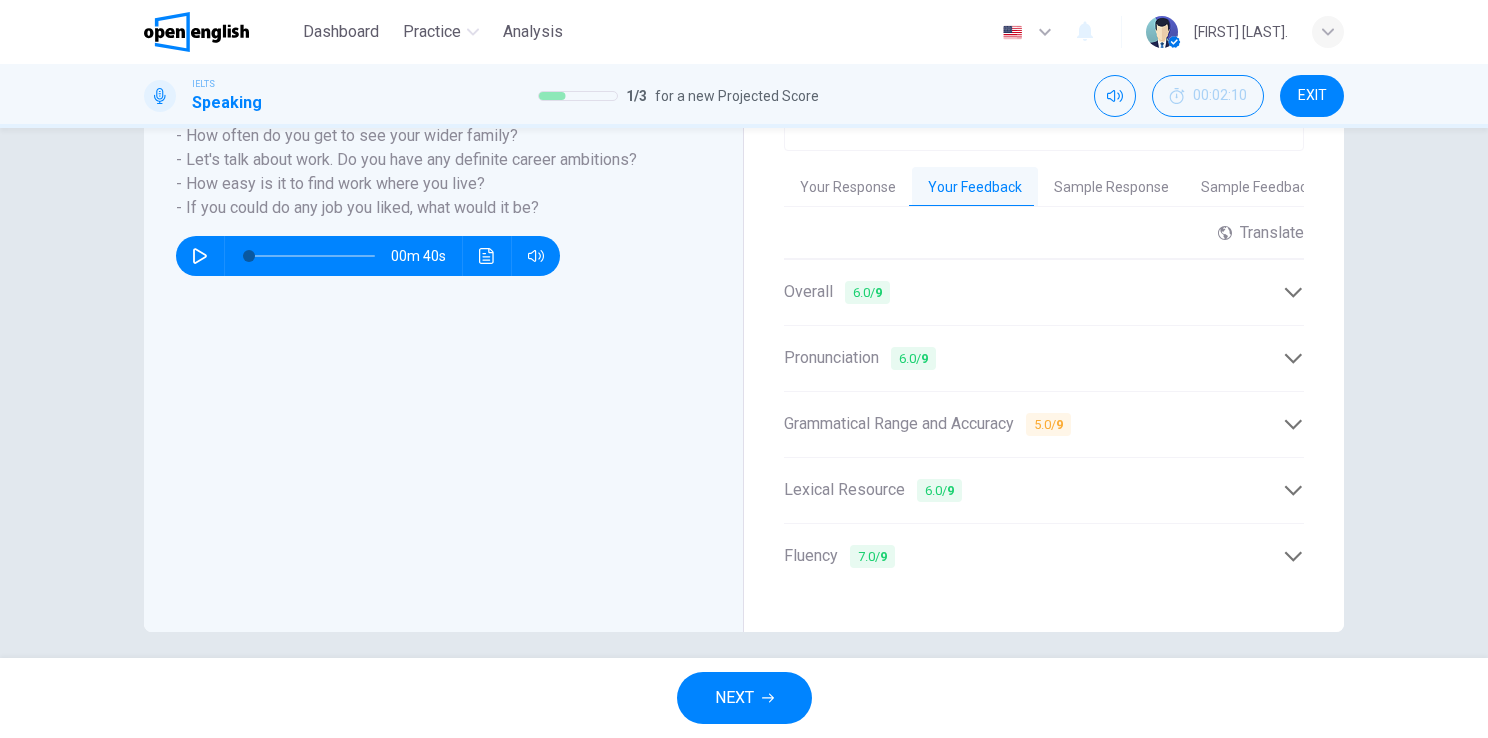 click on "Sample Response" at bounding box center (1111, 188) 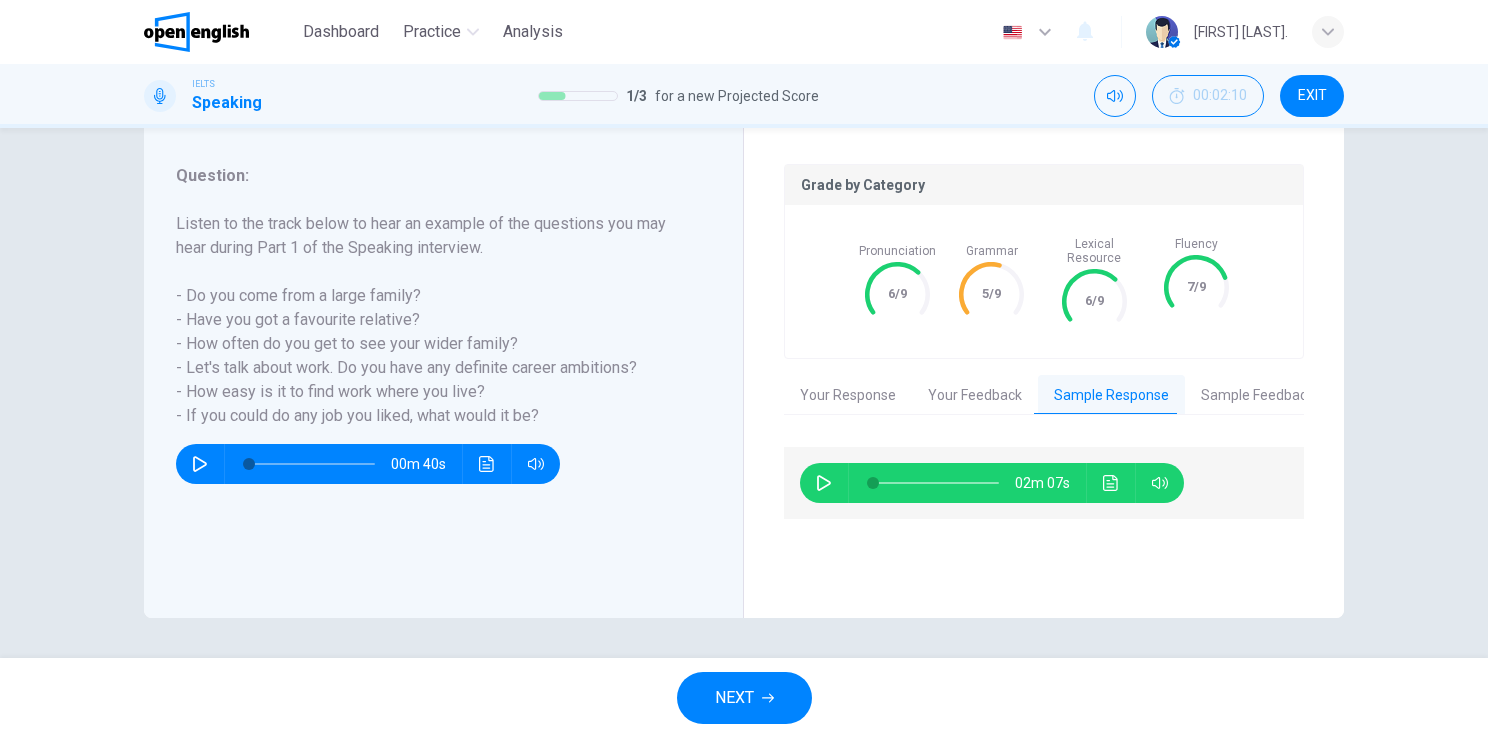 scroll, scrollTop: 244, scrollLeft: 0, axis: vertical 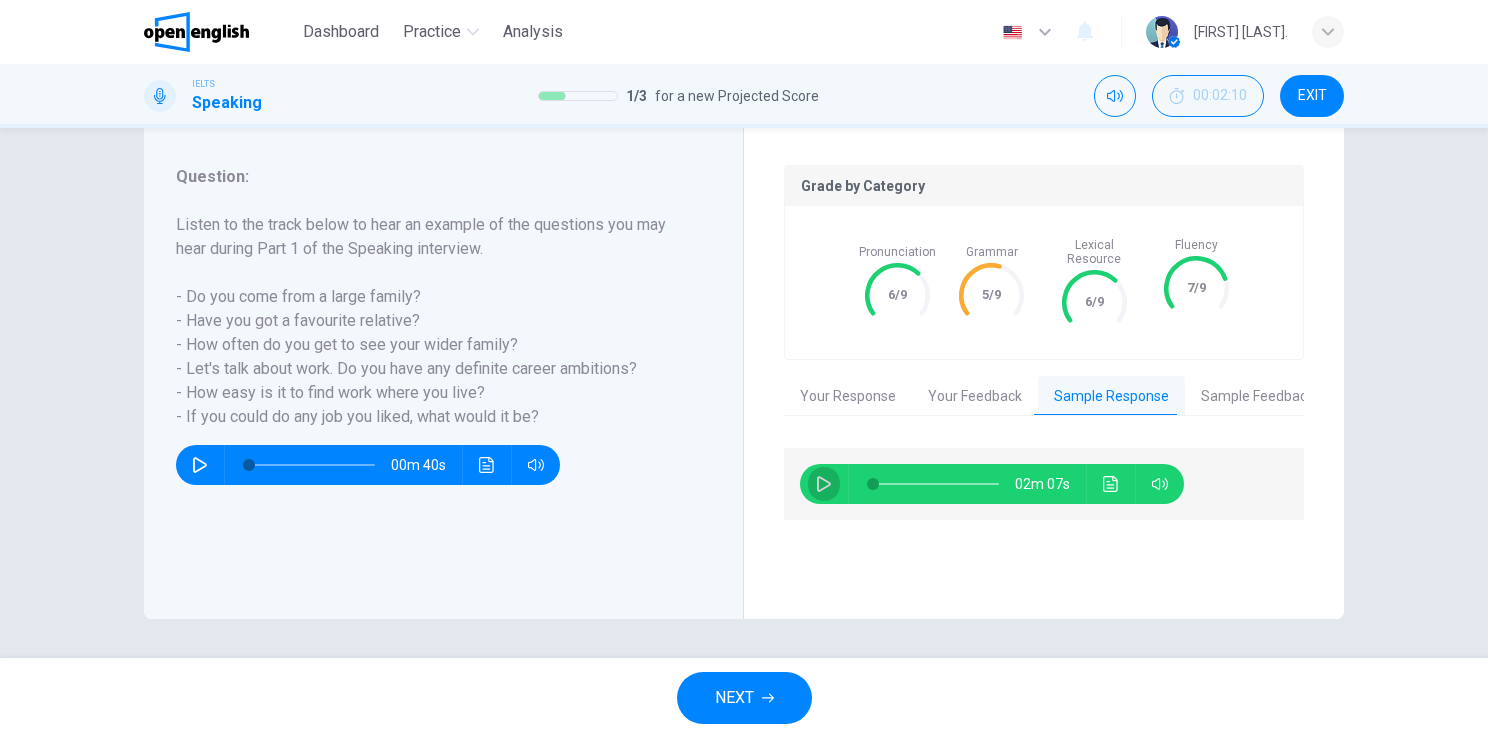 click at bounding box center [824, 484] 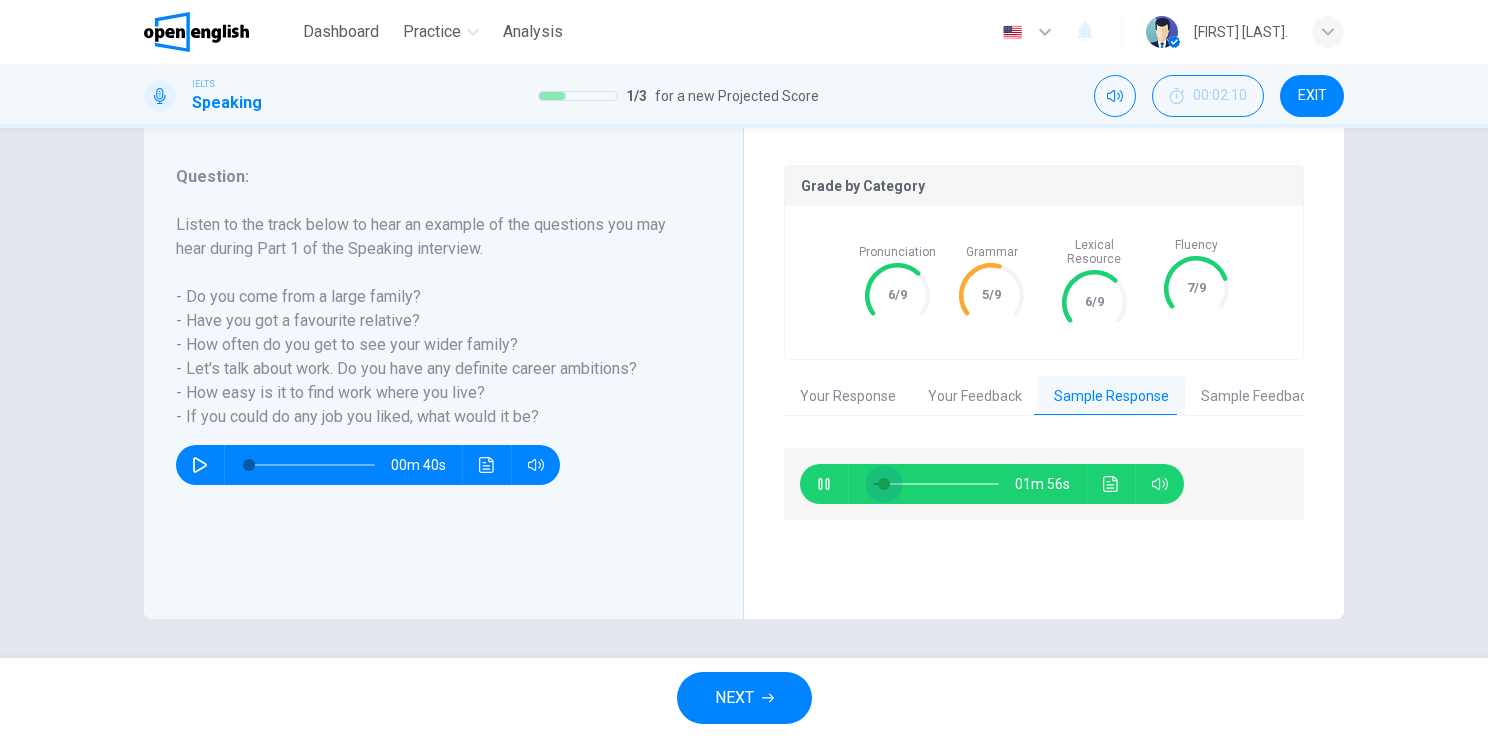 click at bounding box center [884, 484] 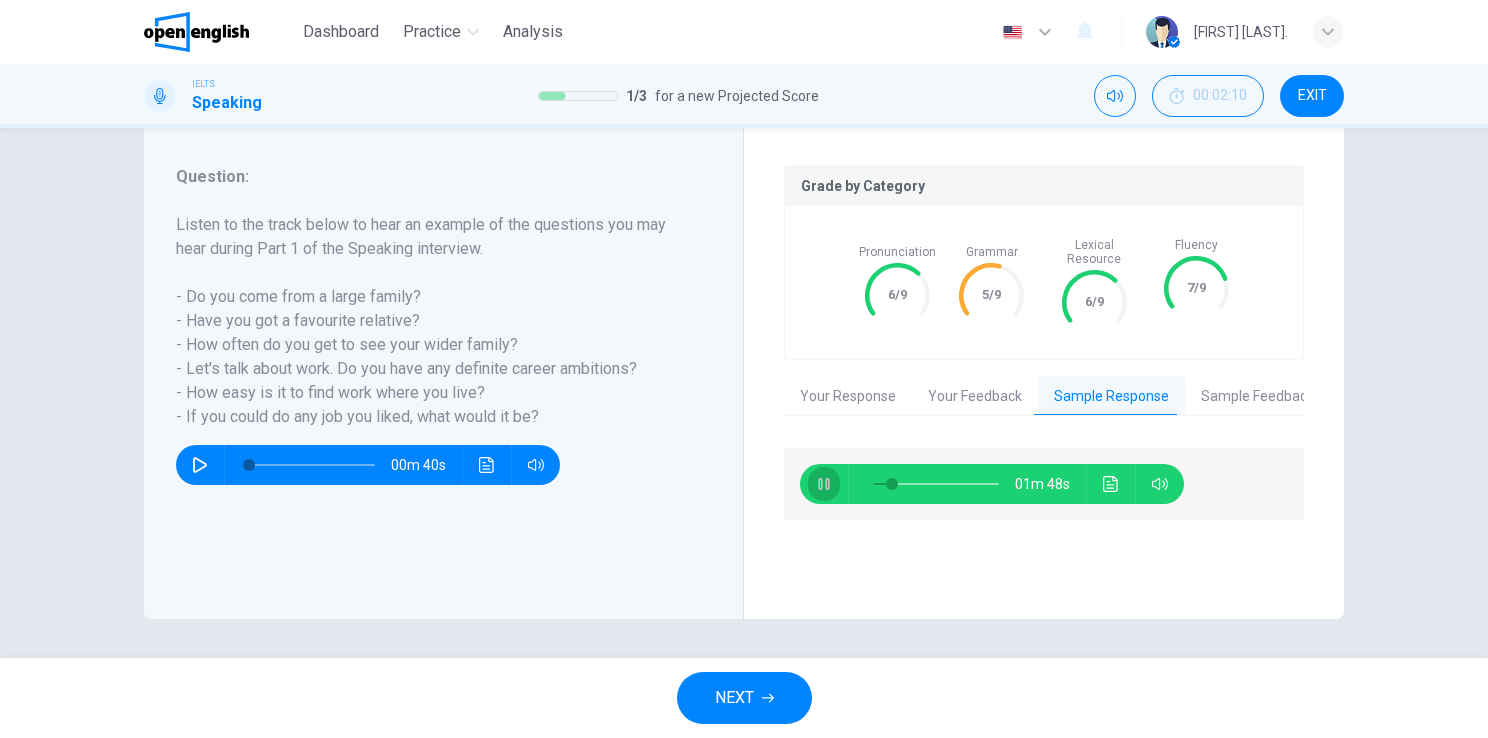 click at bounding box center (823, 484) 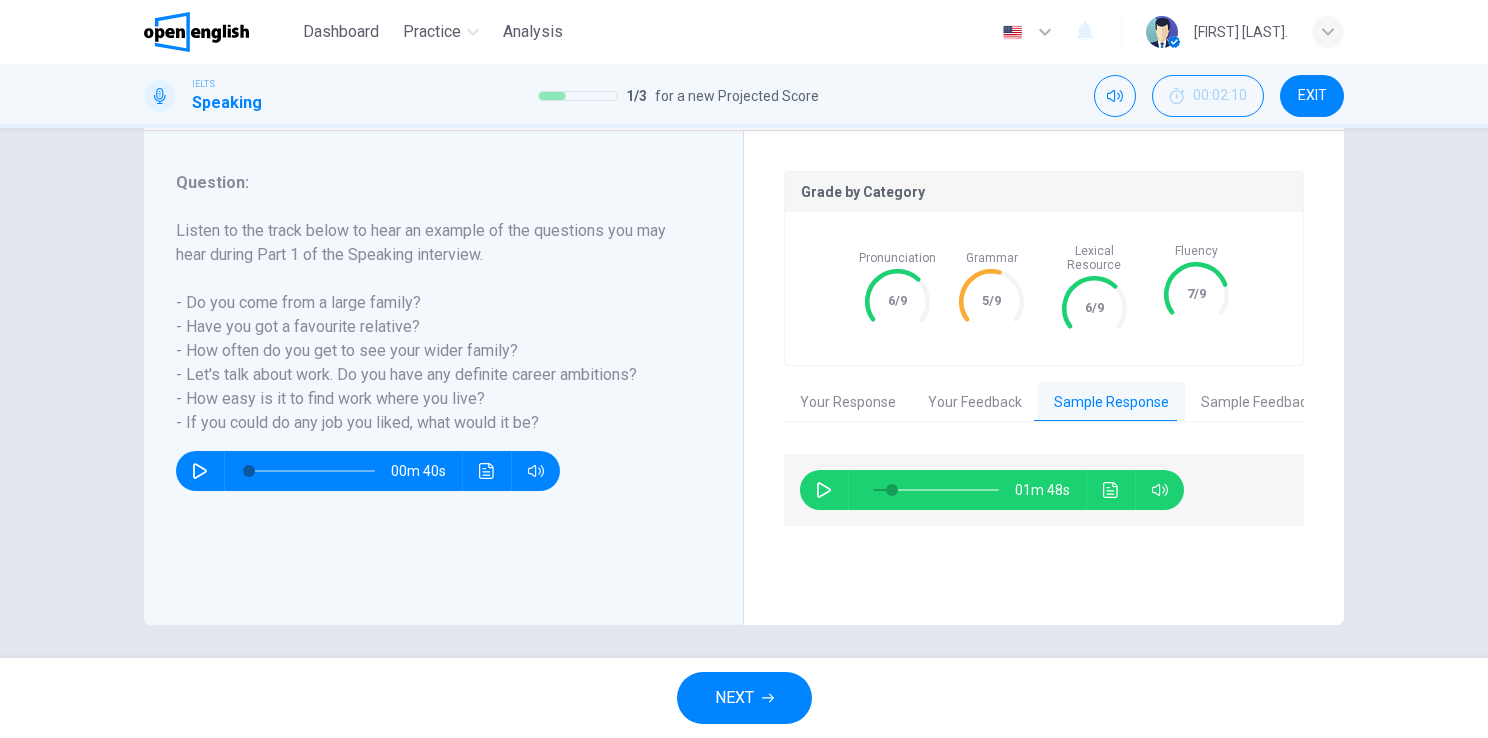 scroll, scrollTop: 244, scrollLeft: 0, axis: vertical 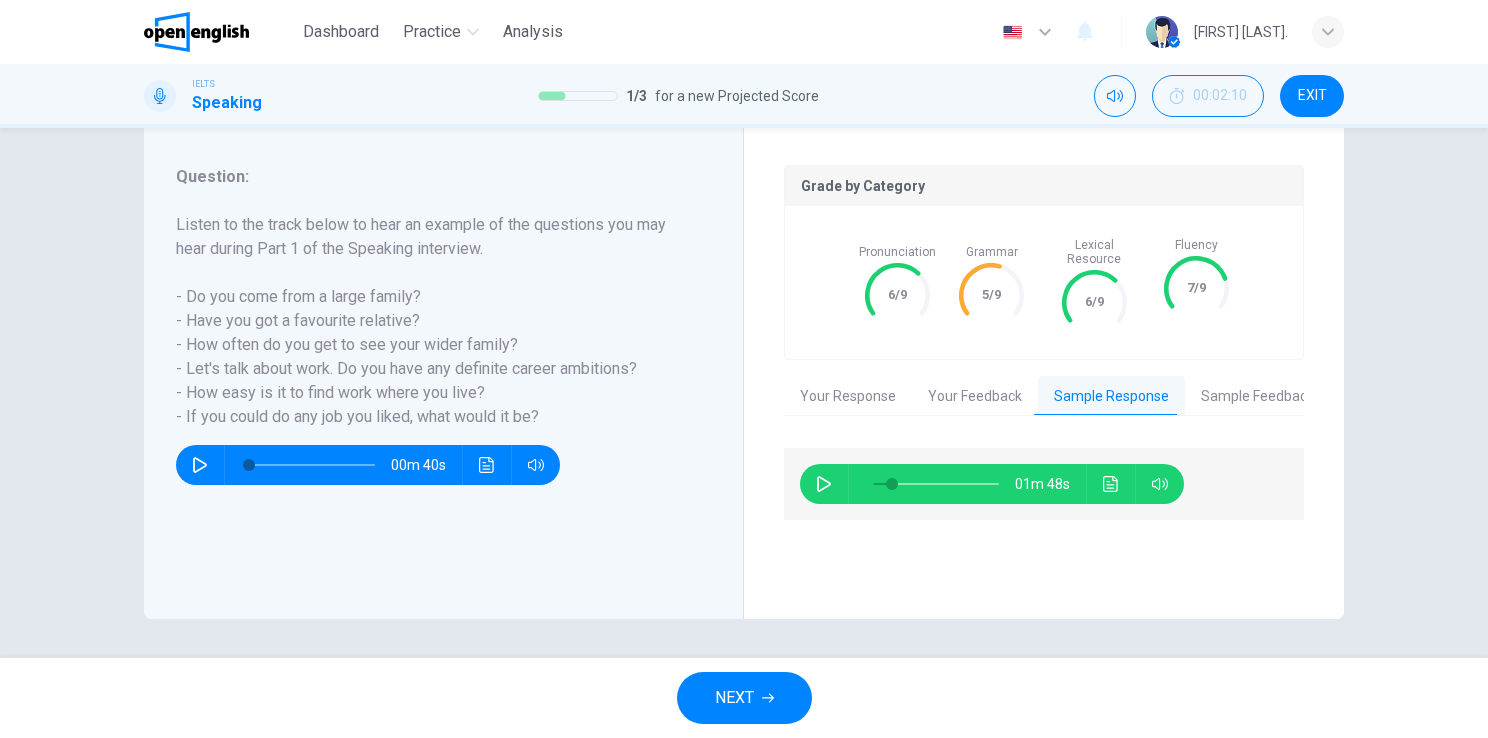 click on "NEXT" at bounding box center [734, 698] 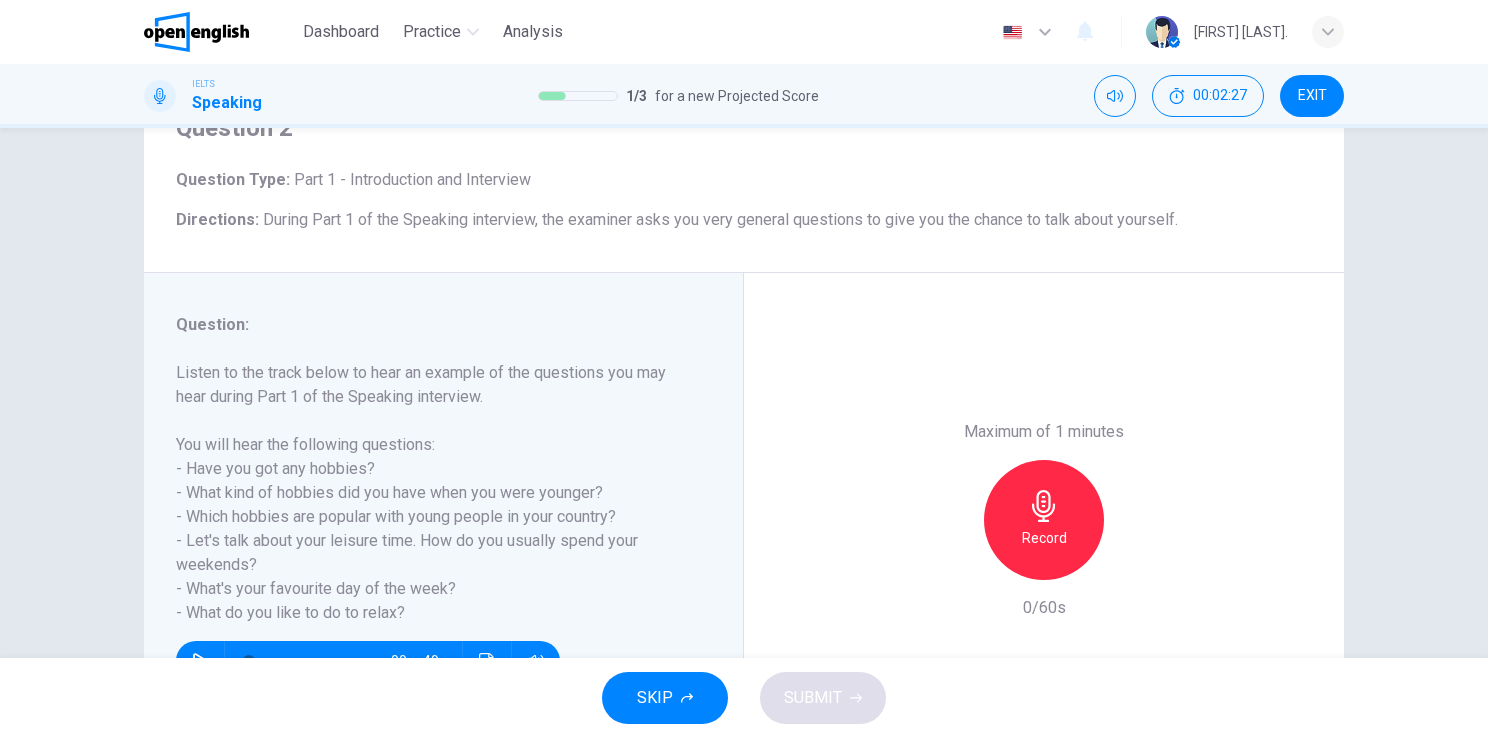 scroll, scrollTop: 200, scrollLeft: 0, axis: vertical 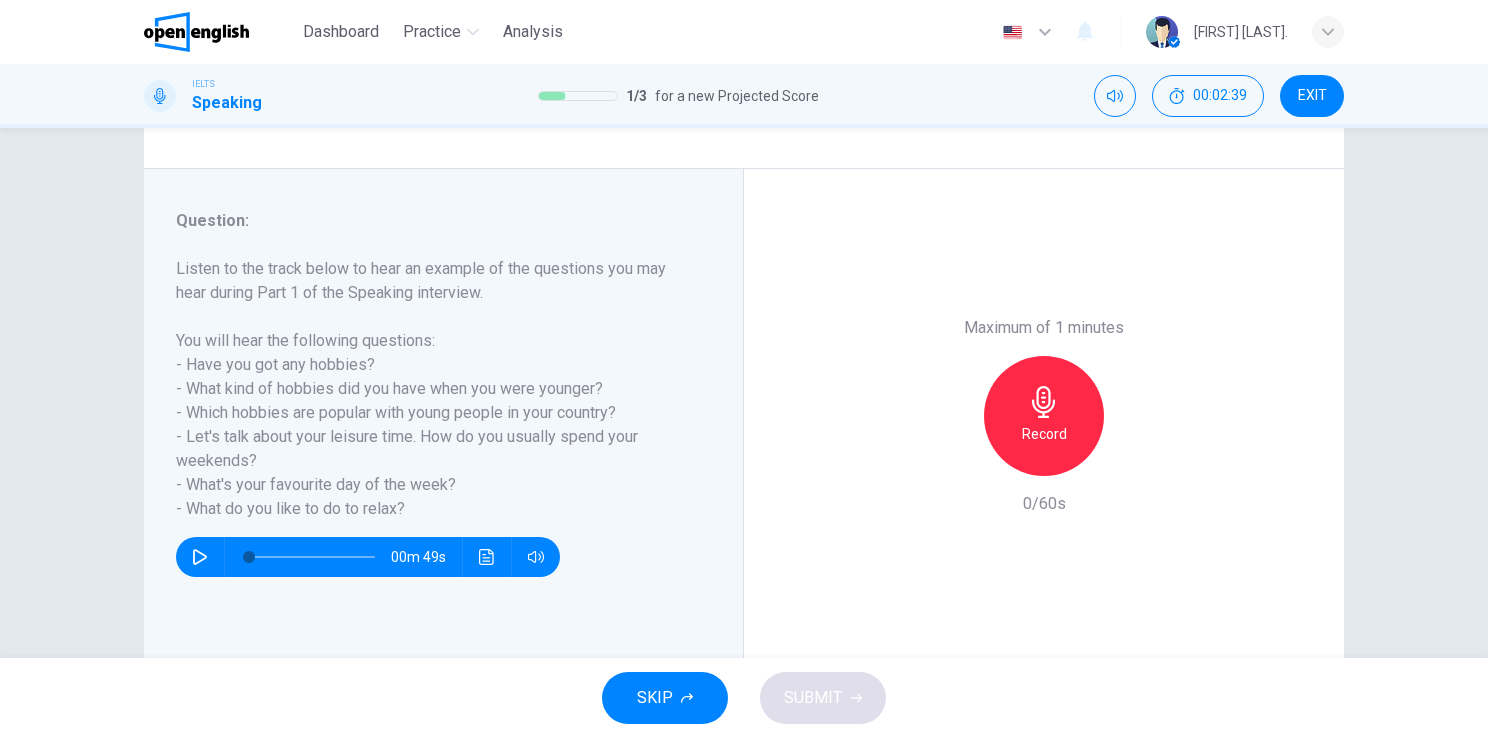 click on "Record" at bounding box center (1044, 416) 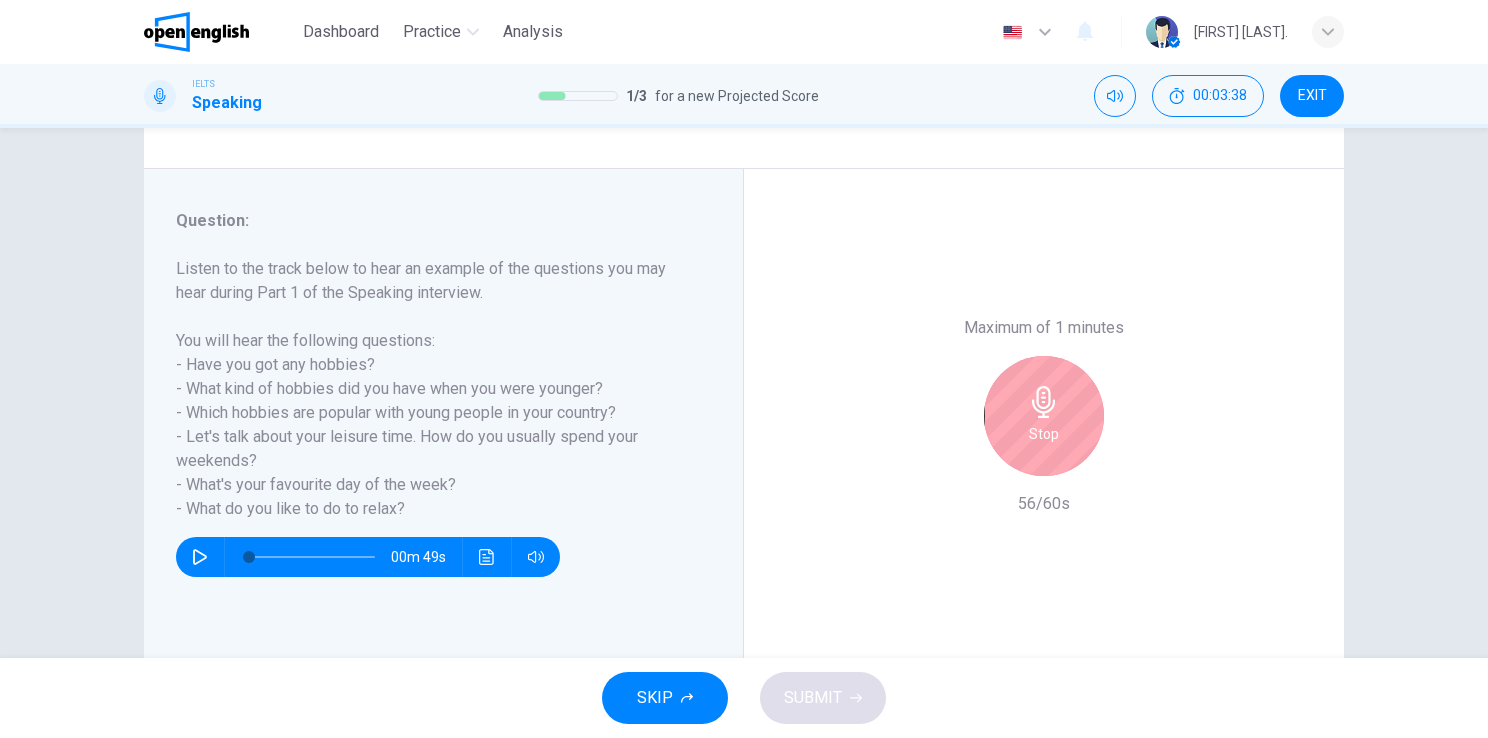 click on "Stop" at bounding box center (1044, 416) 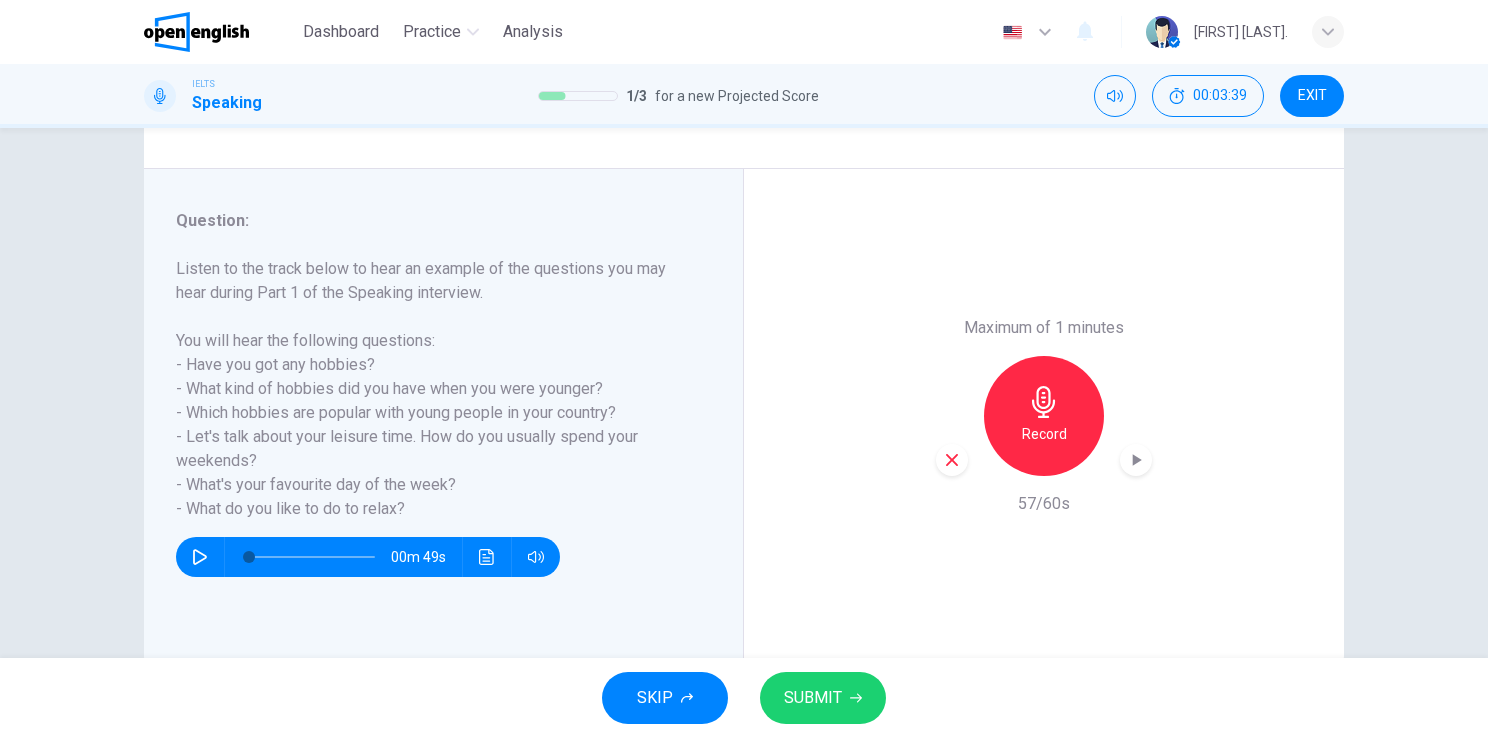 click on "SUBMIT" at bounding box center [823, 698] 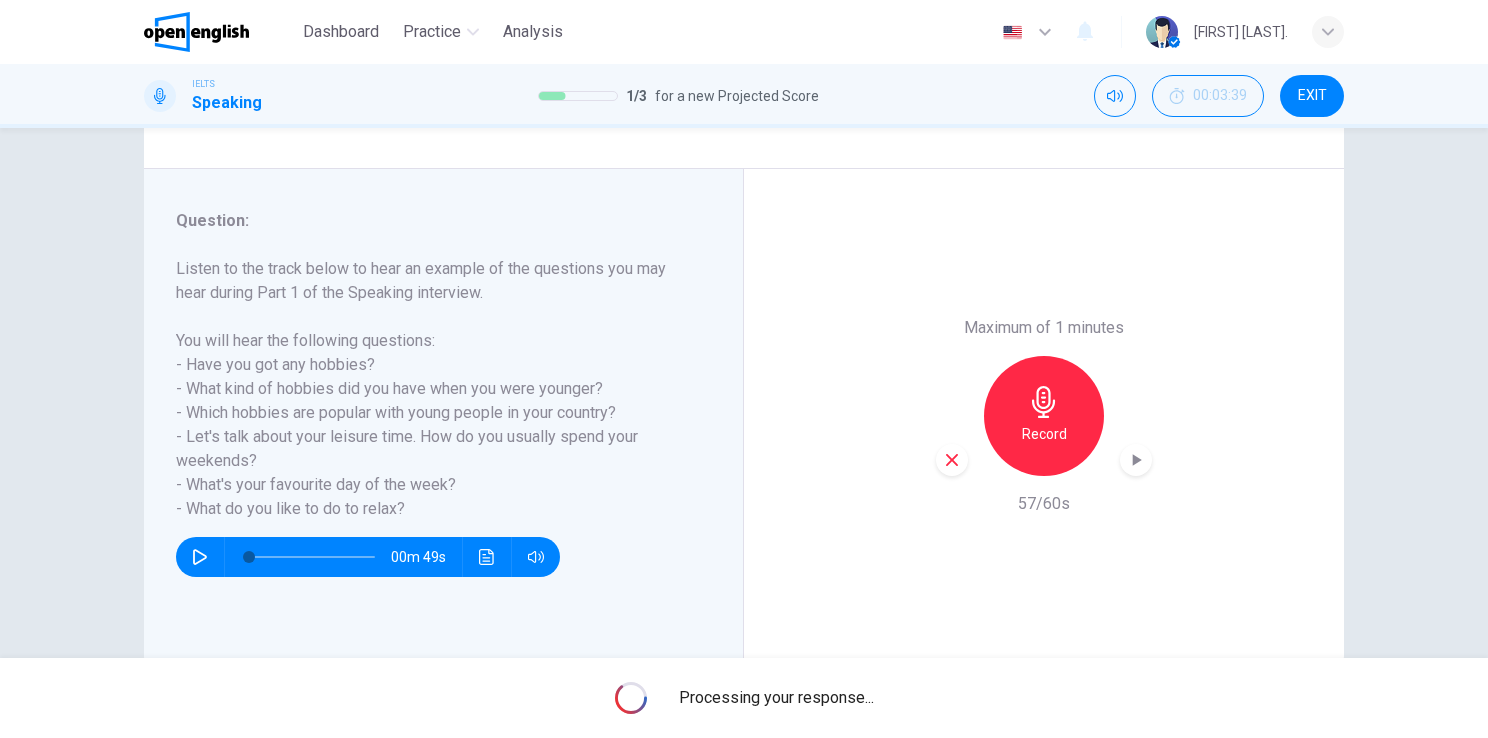 scroll, scrollTop: 244, scrollLeft: 0, axis: vertical 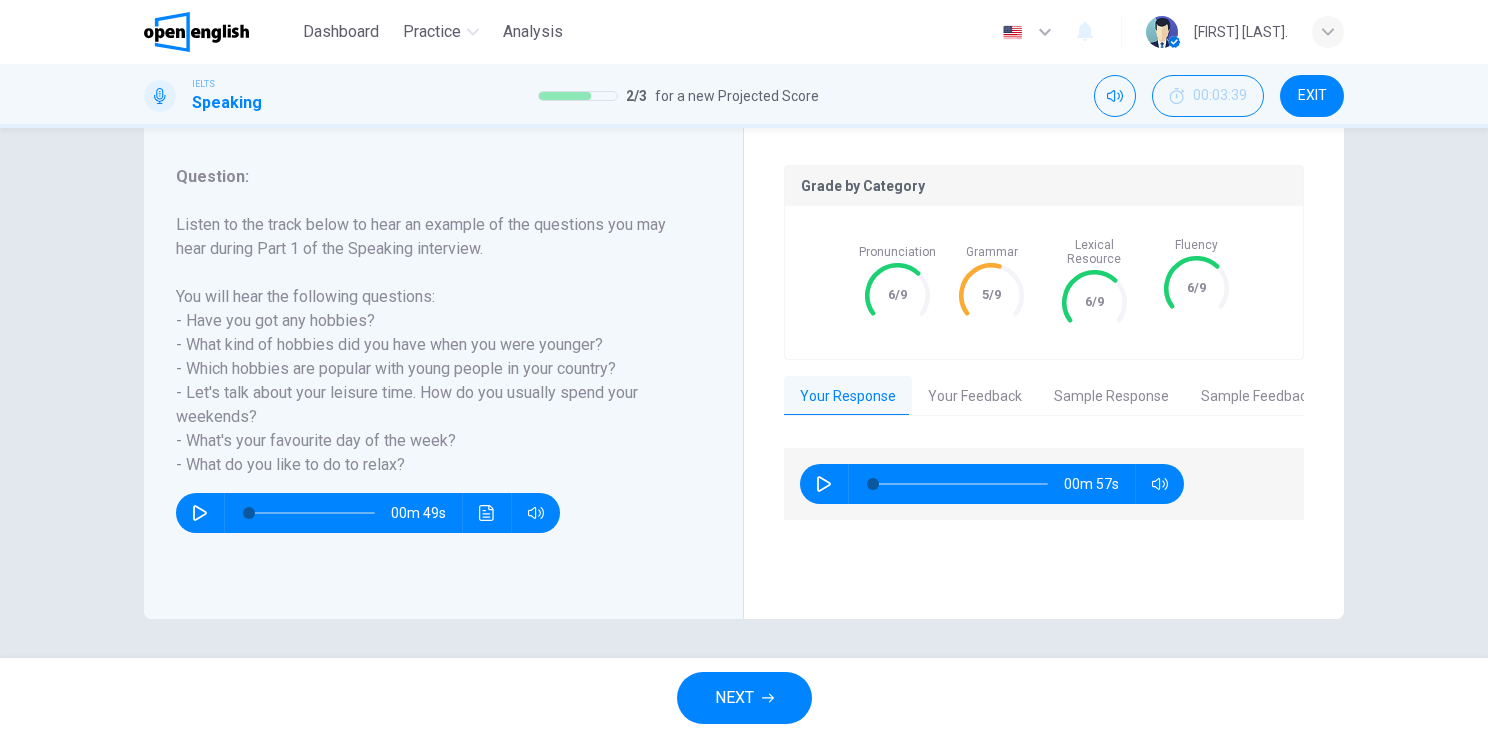 click at bounding box center (848, 484) 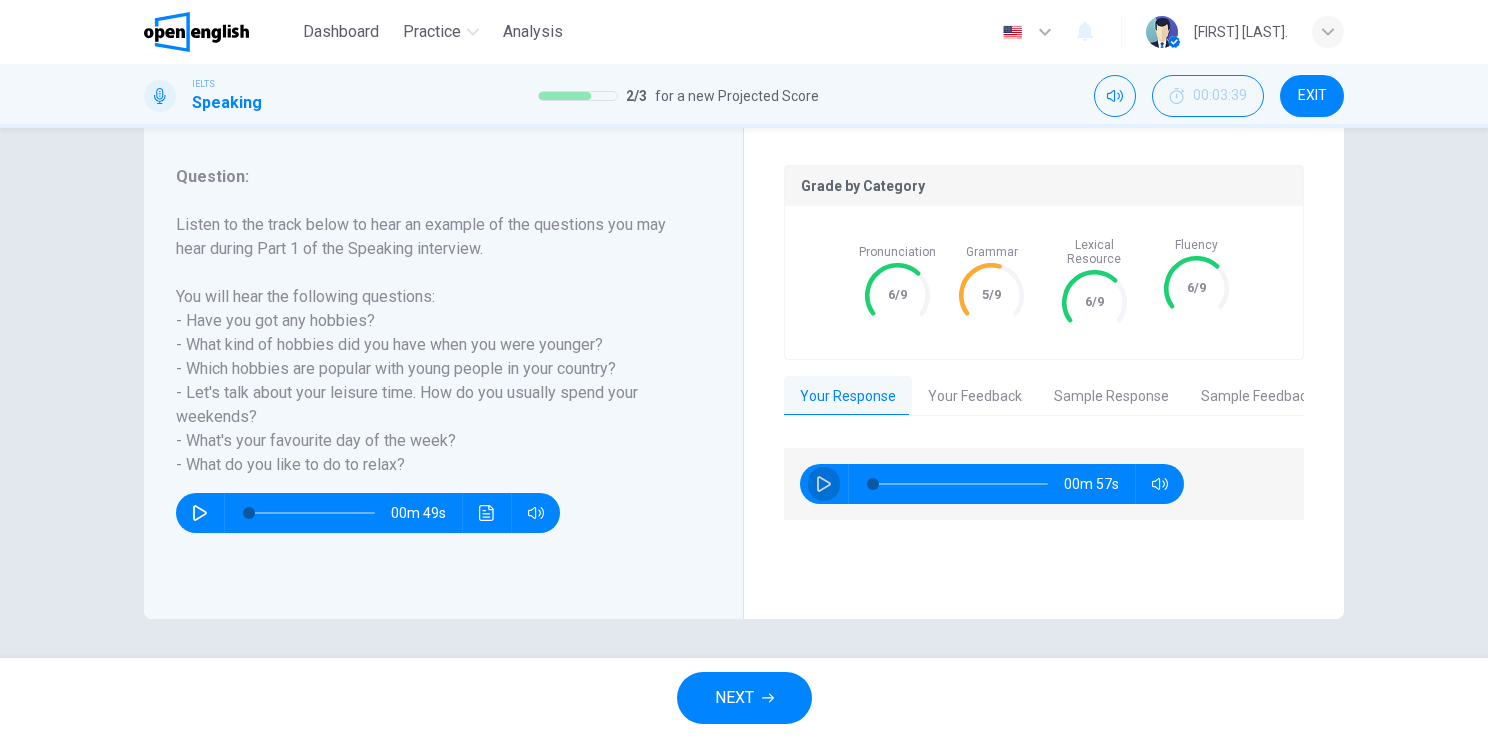 click at bounding box center (824, 484) 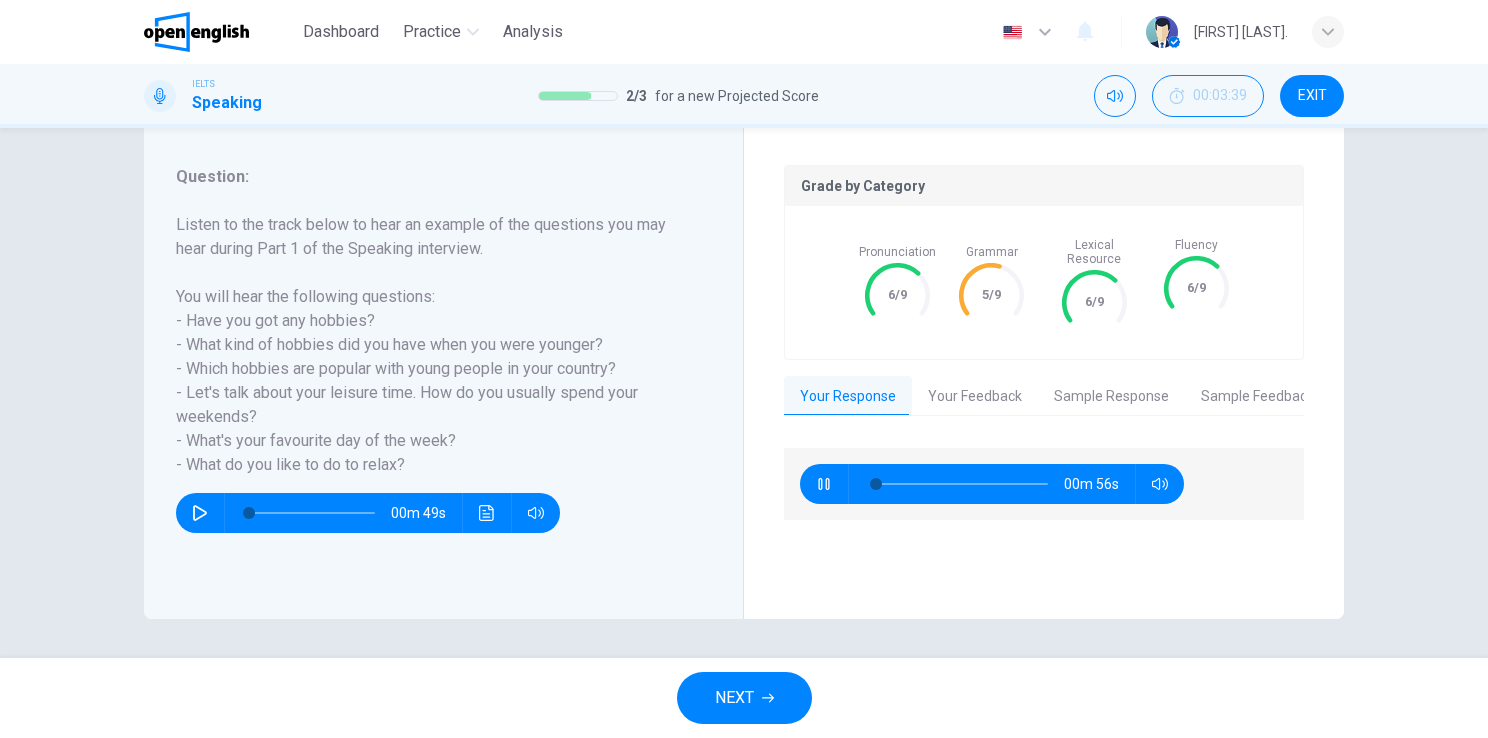 type 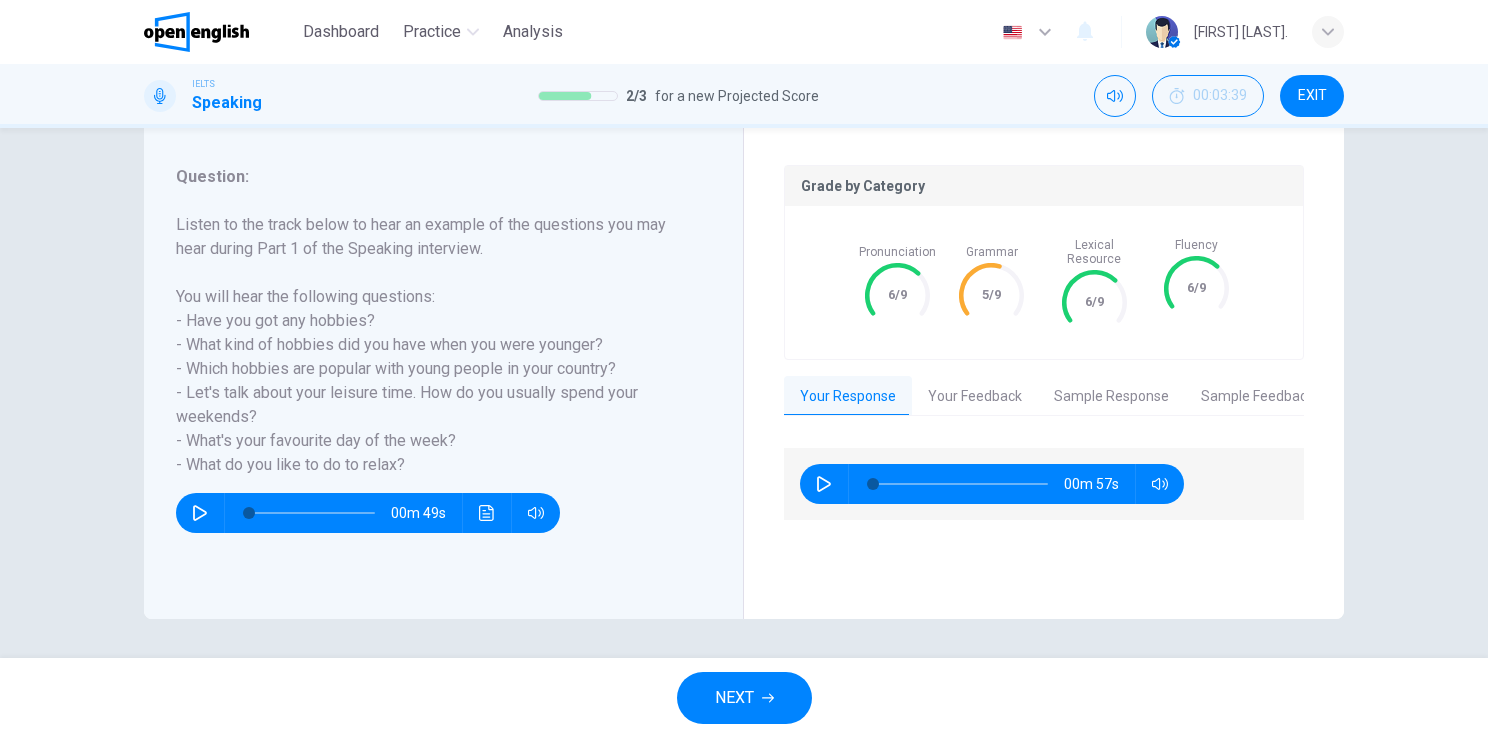click on "Sample Response" at bounding box center (1111, 397) 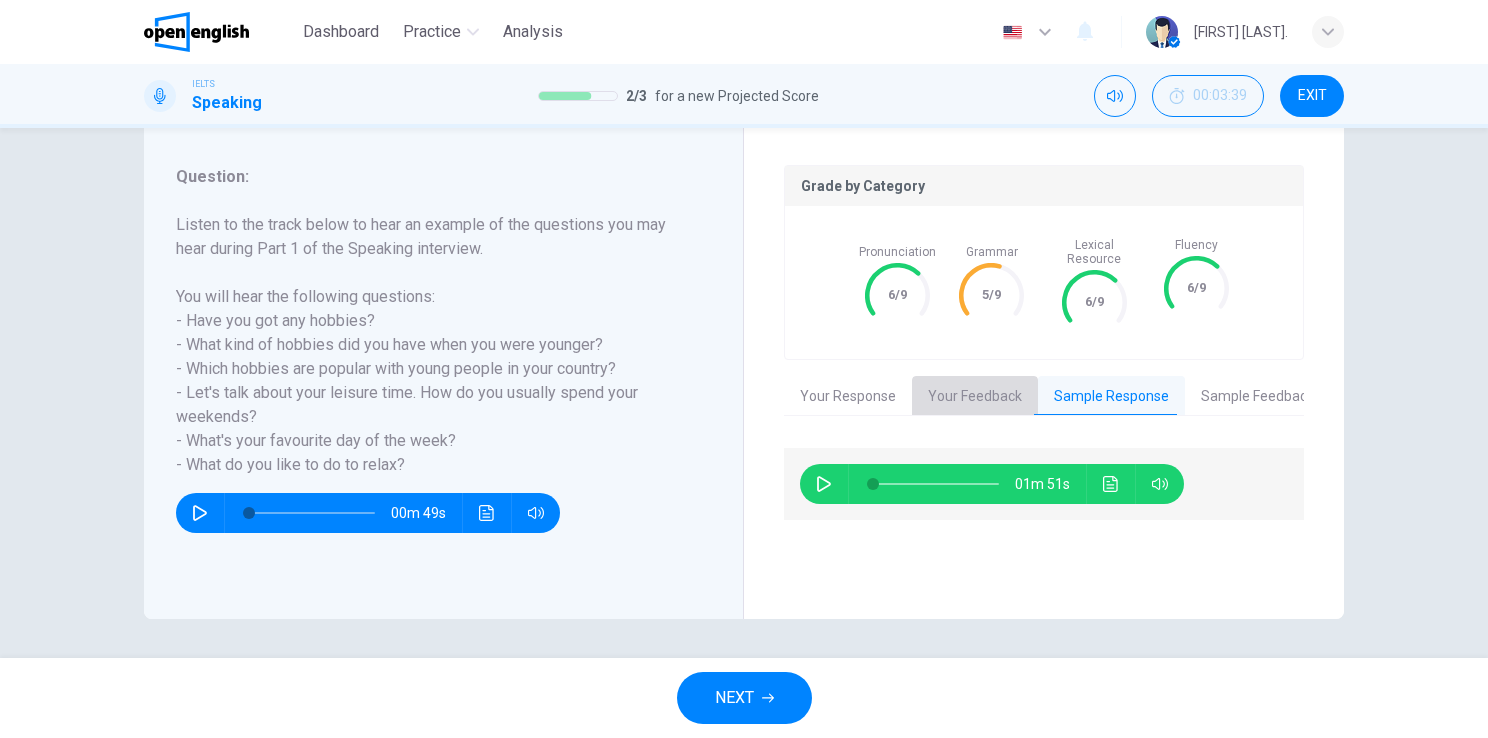 click on "Your Feedback" at bounding box center (975, 397) 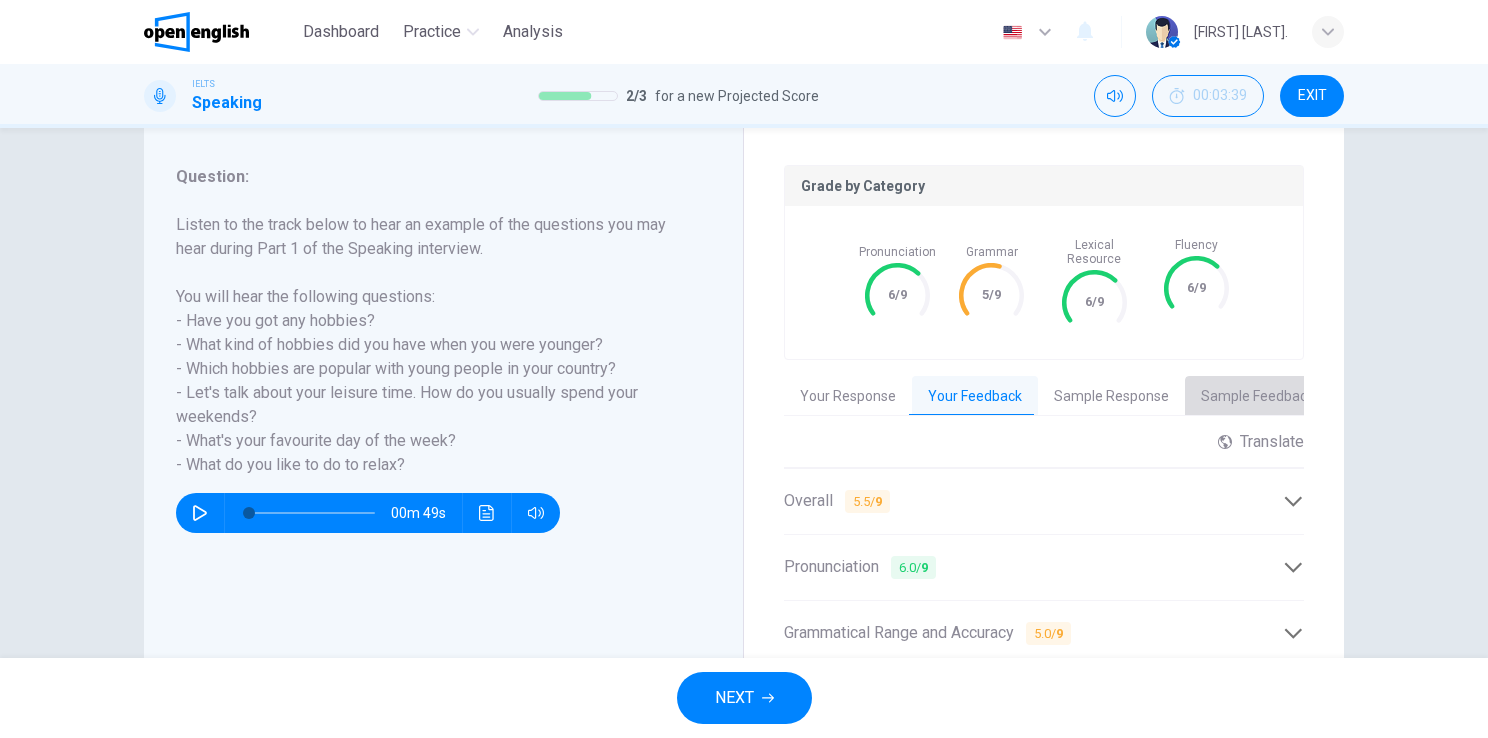 click on "Sample Feedback" at bounding box center [1257, 397] 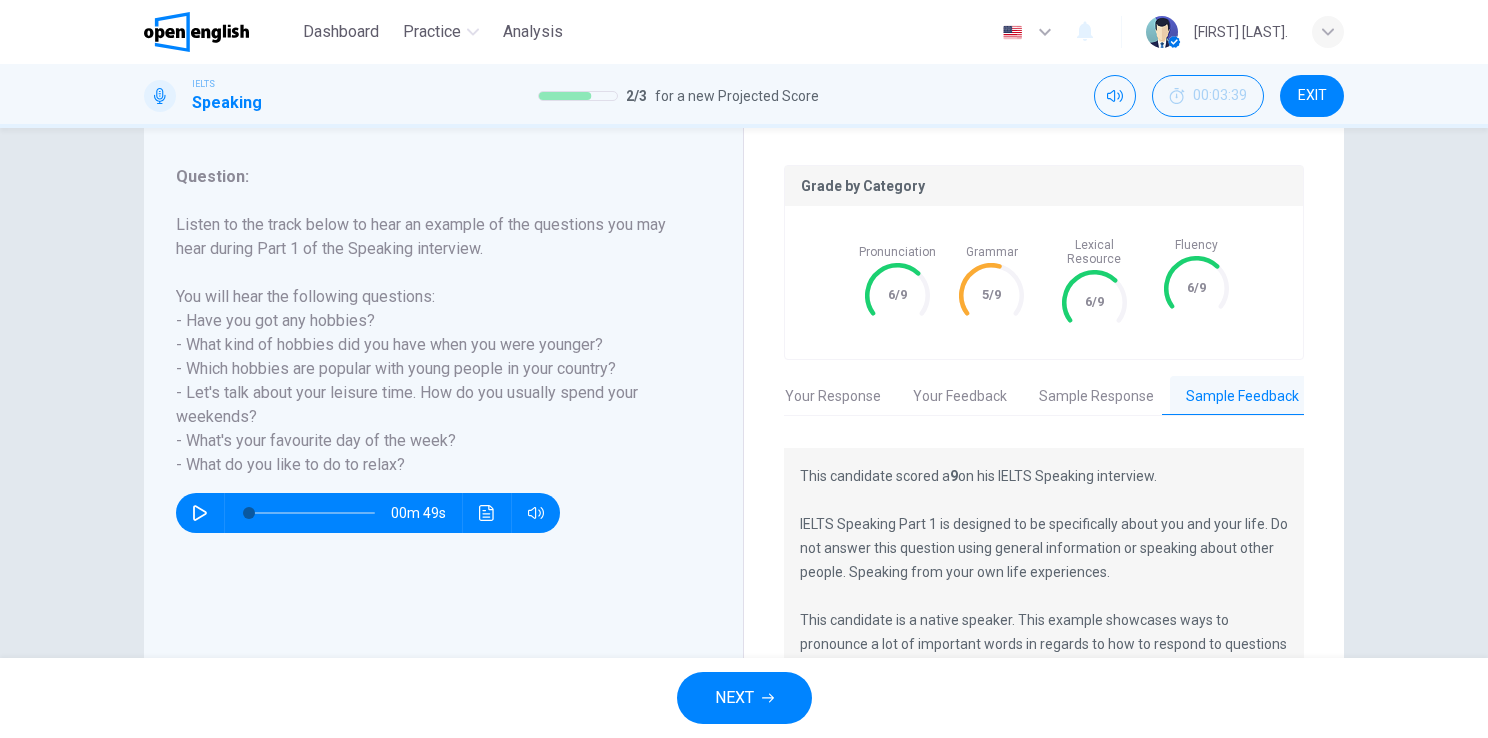 scroll, scrollTop: 0, scrollLeft: 16, axis: horizontal 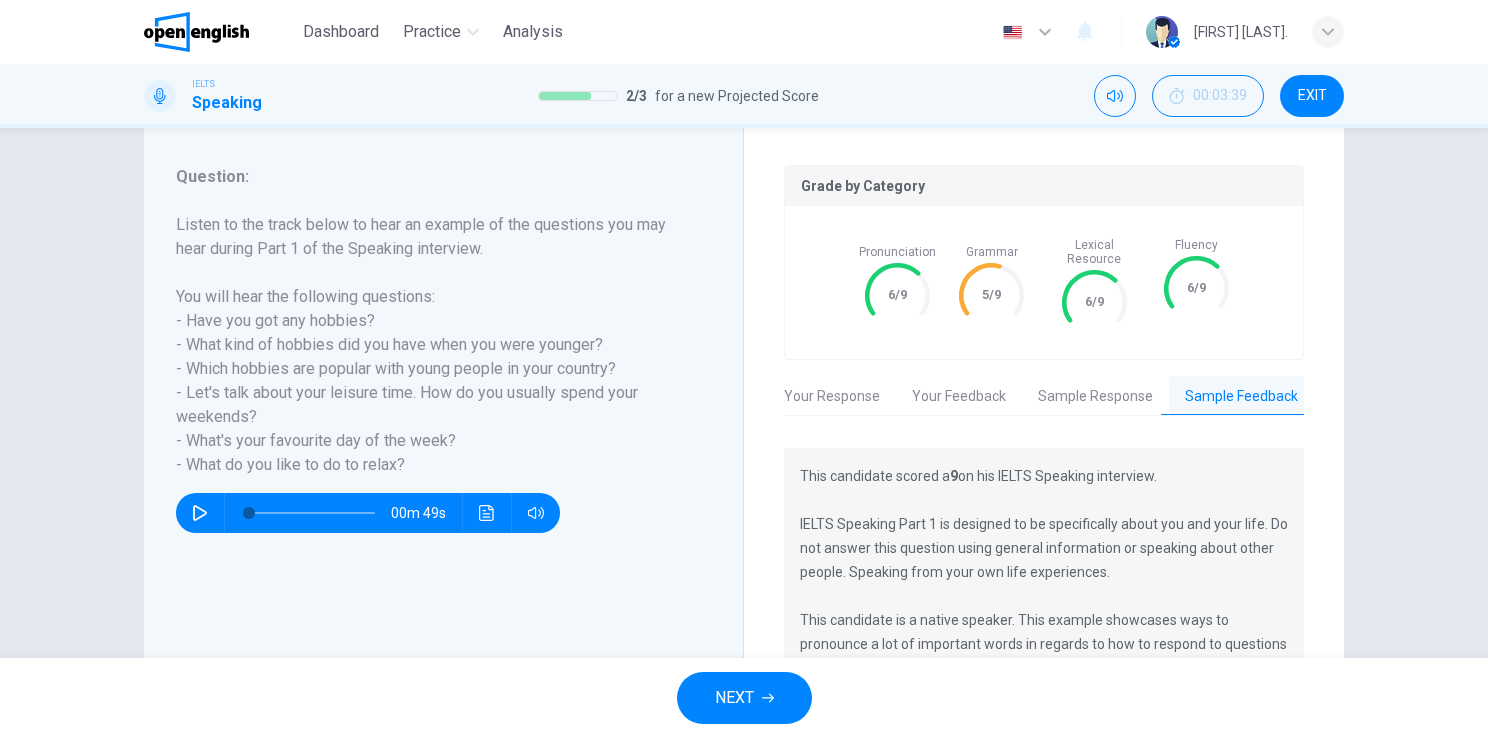 click on "Your Feedback" at bounding box center (959, 397) 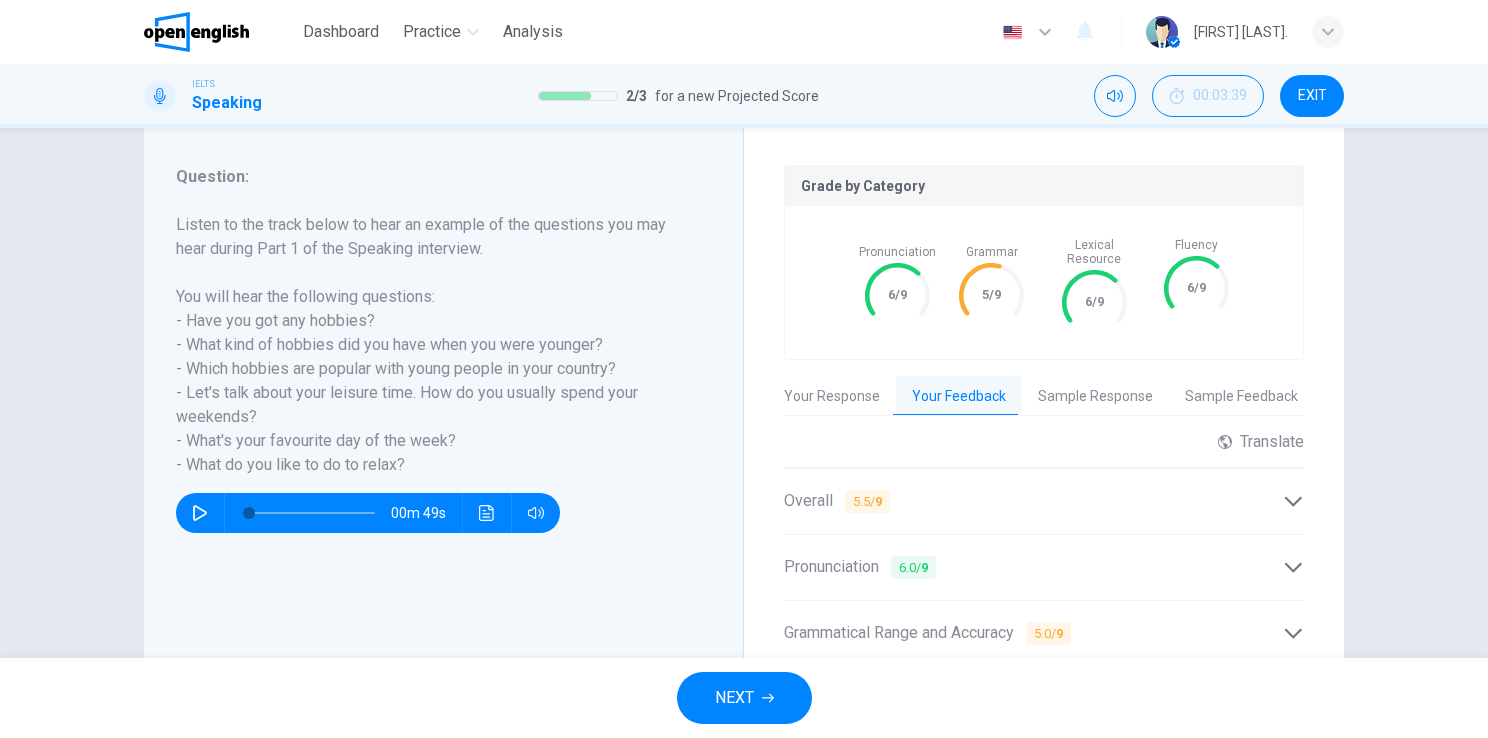 click on "Sample Response" at bounding box center [1095, 397] 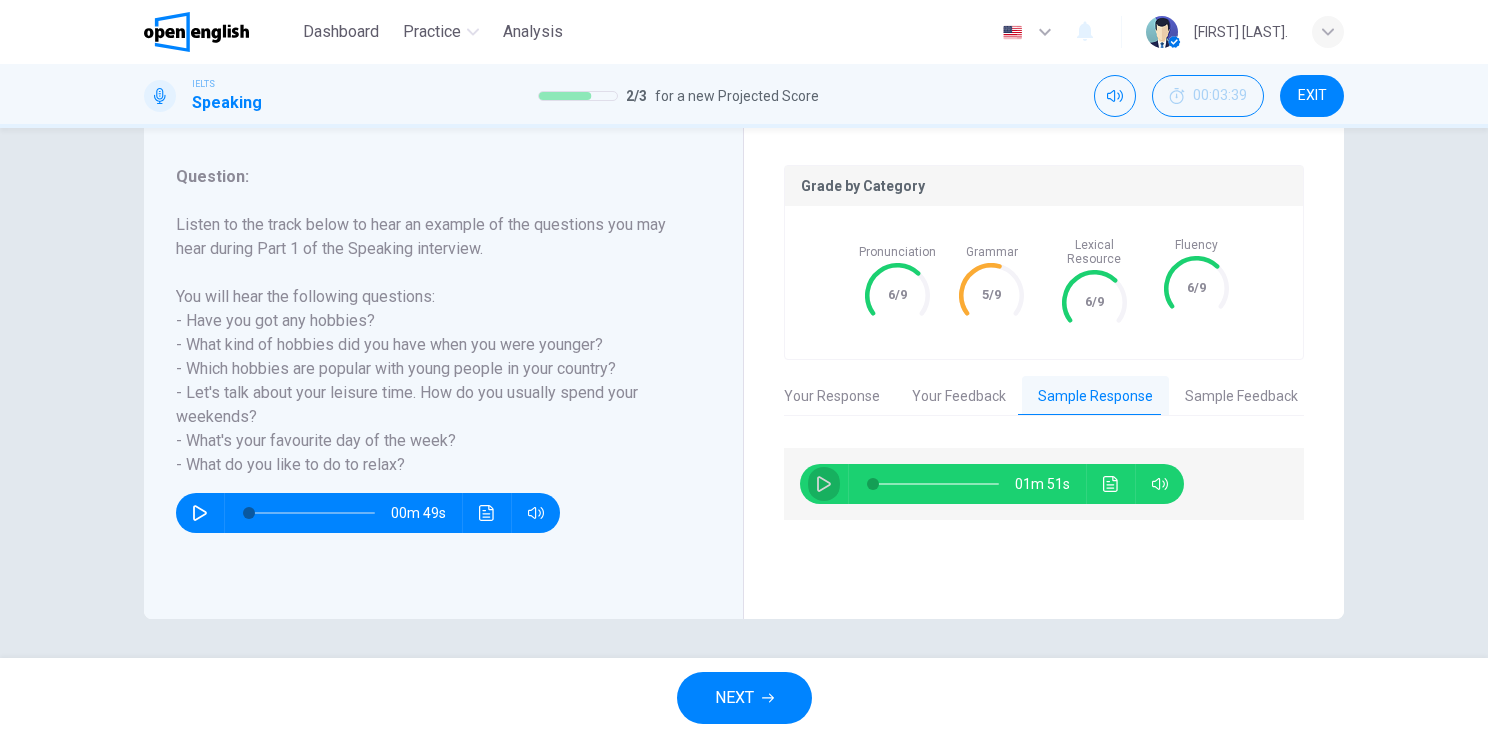 click at bounding box center (824, 484) 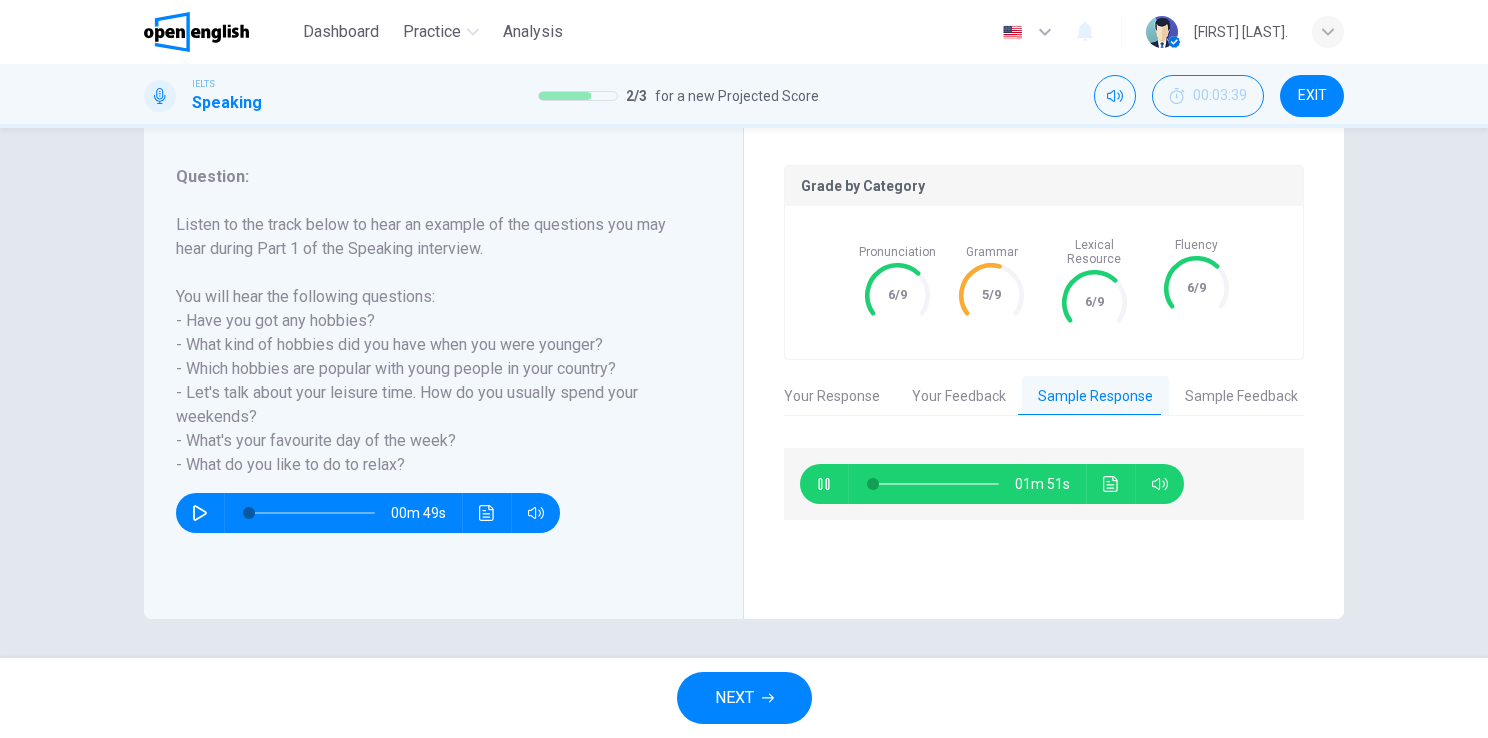 type 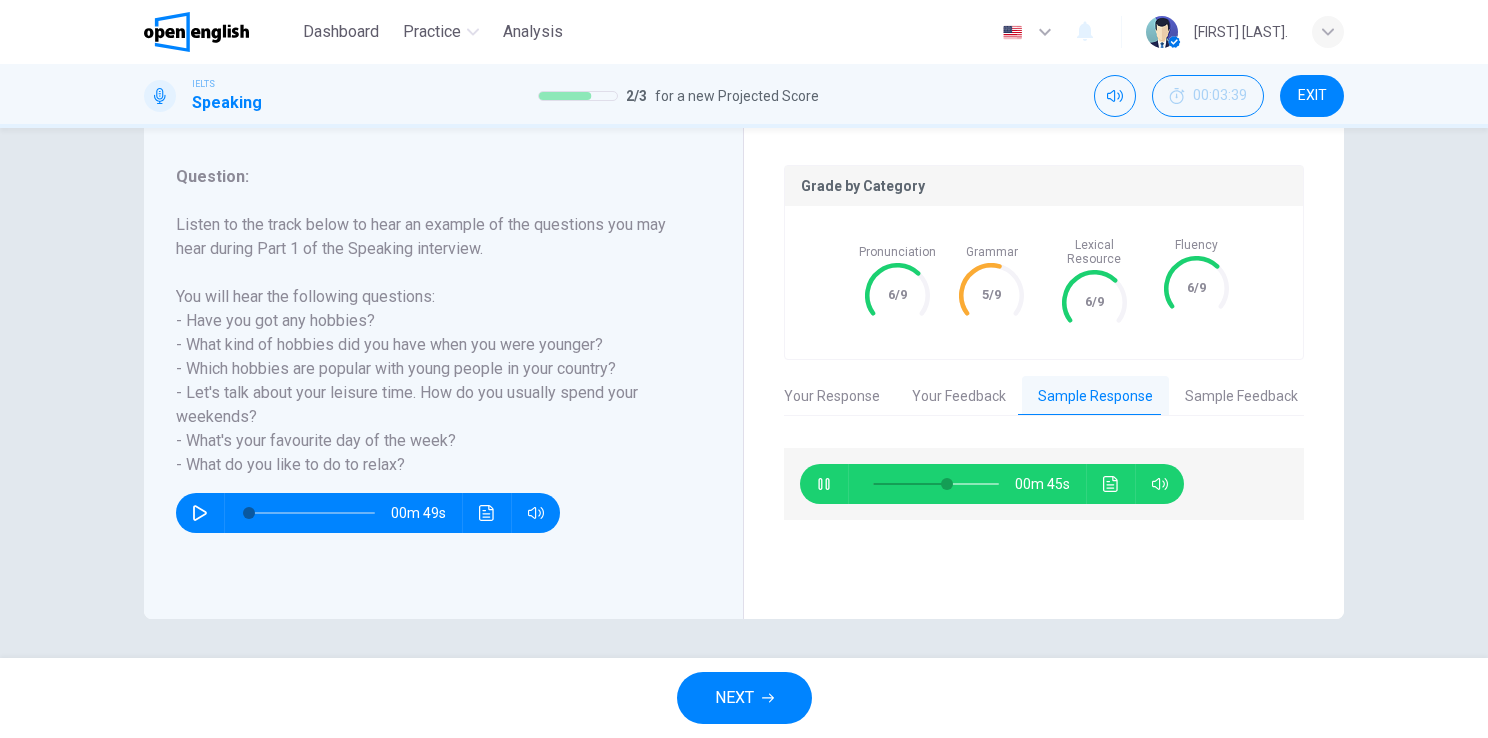 click at bounding box center (824, 484) 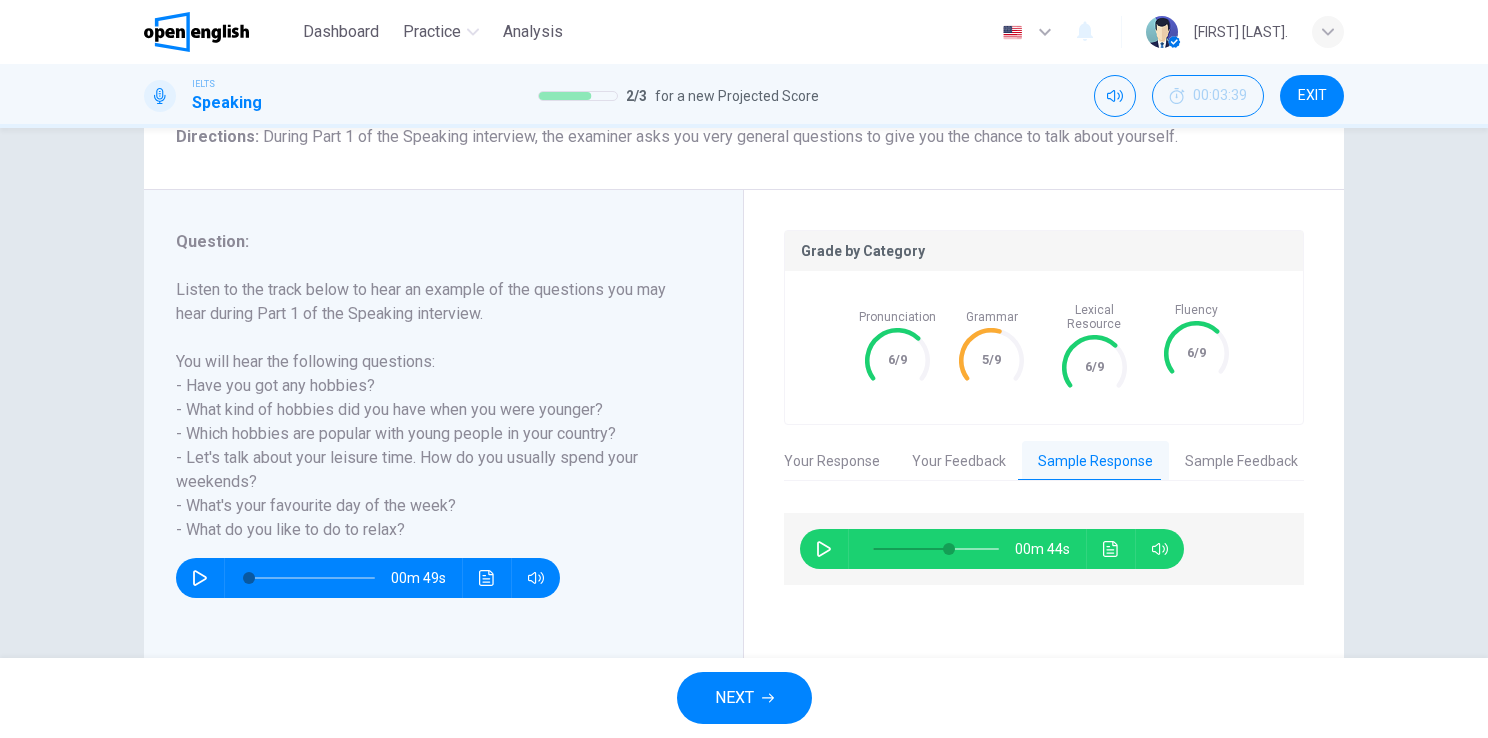 scroll, scrollTop: 144, scrollLeft: 0, axis: vertical 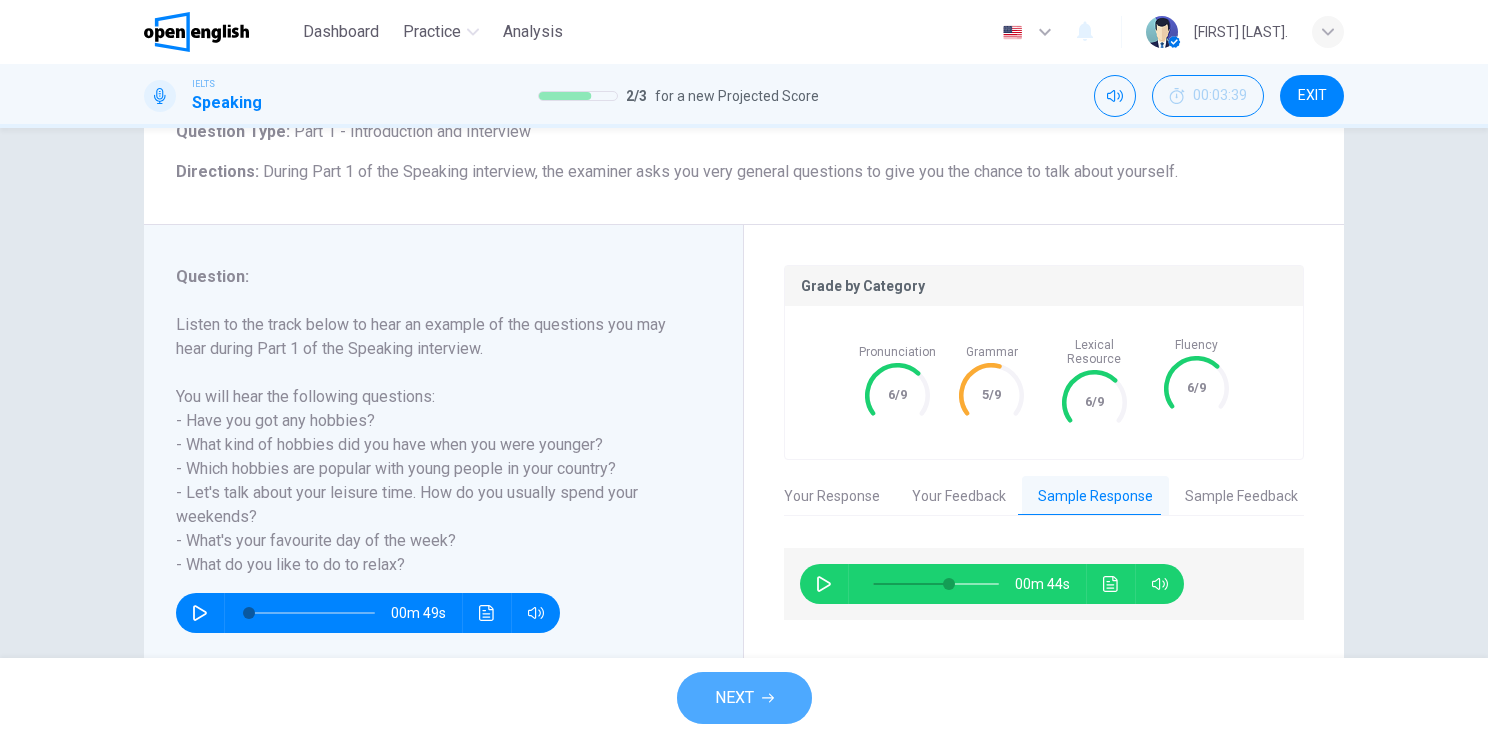 click on "NEXT" at bounding box center (744, 698) 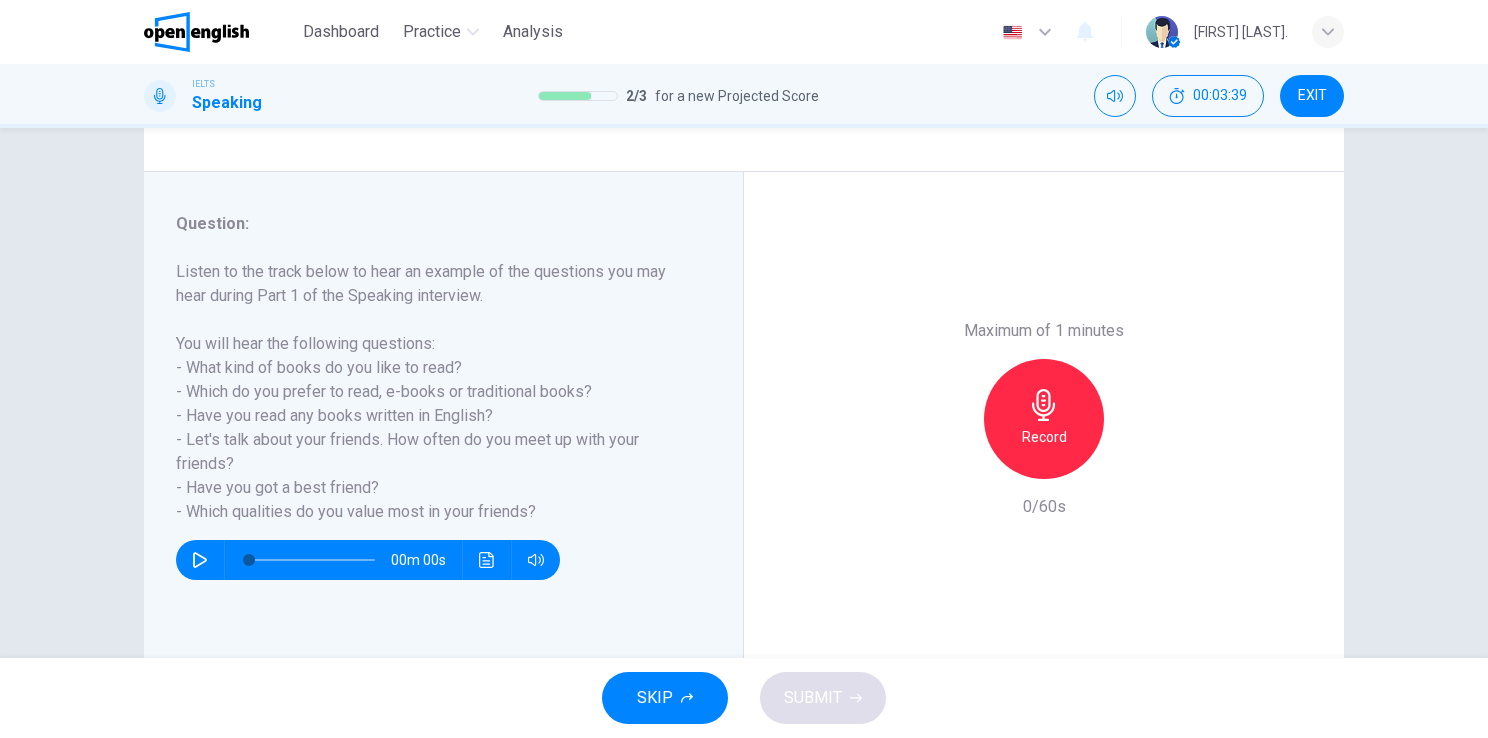 scroll, scrollTop: 244, scrollLeft: 0, axis: vertical 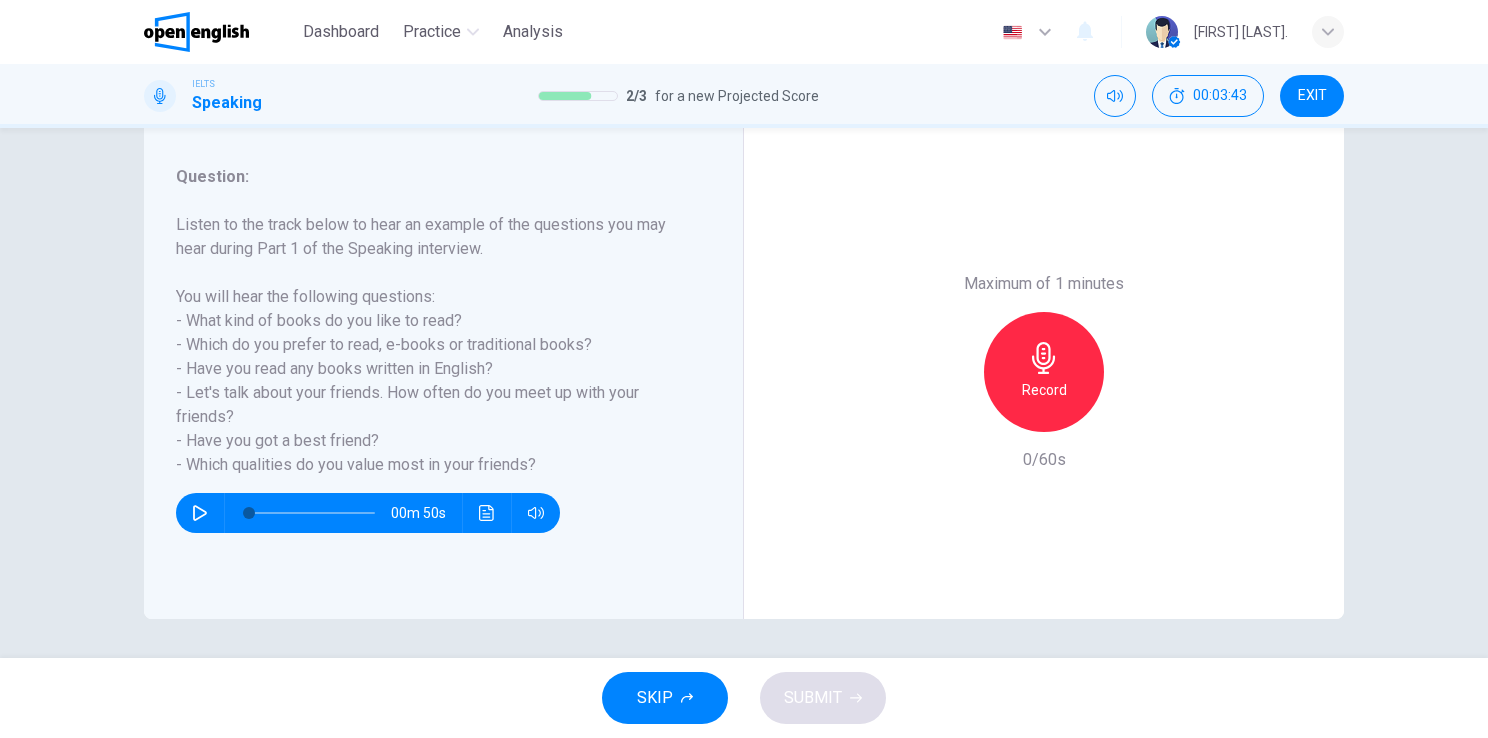 click on "Record" at bounding box center [1044, 372] 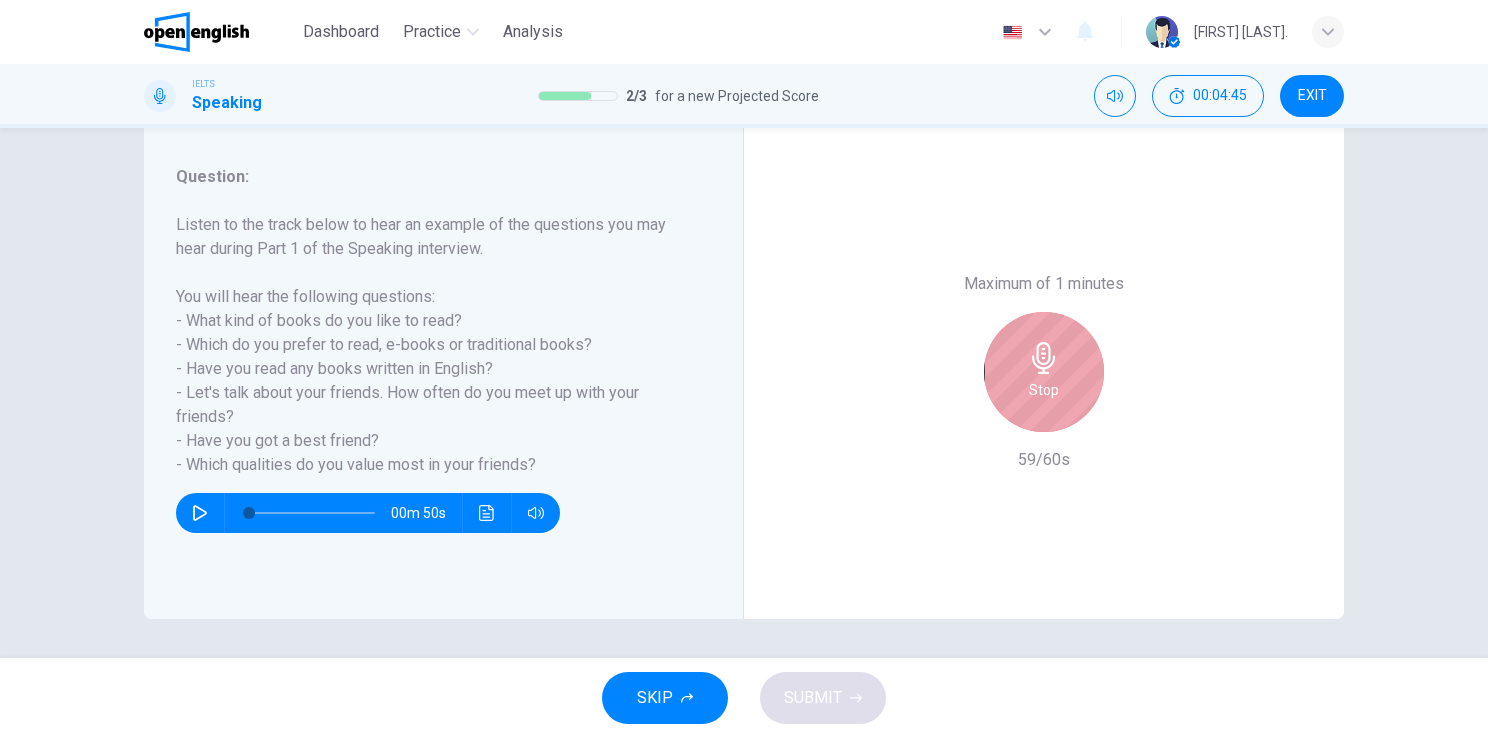 click on "Stop" at bounding box center (1044, 390) 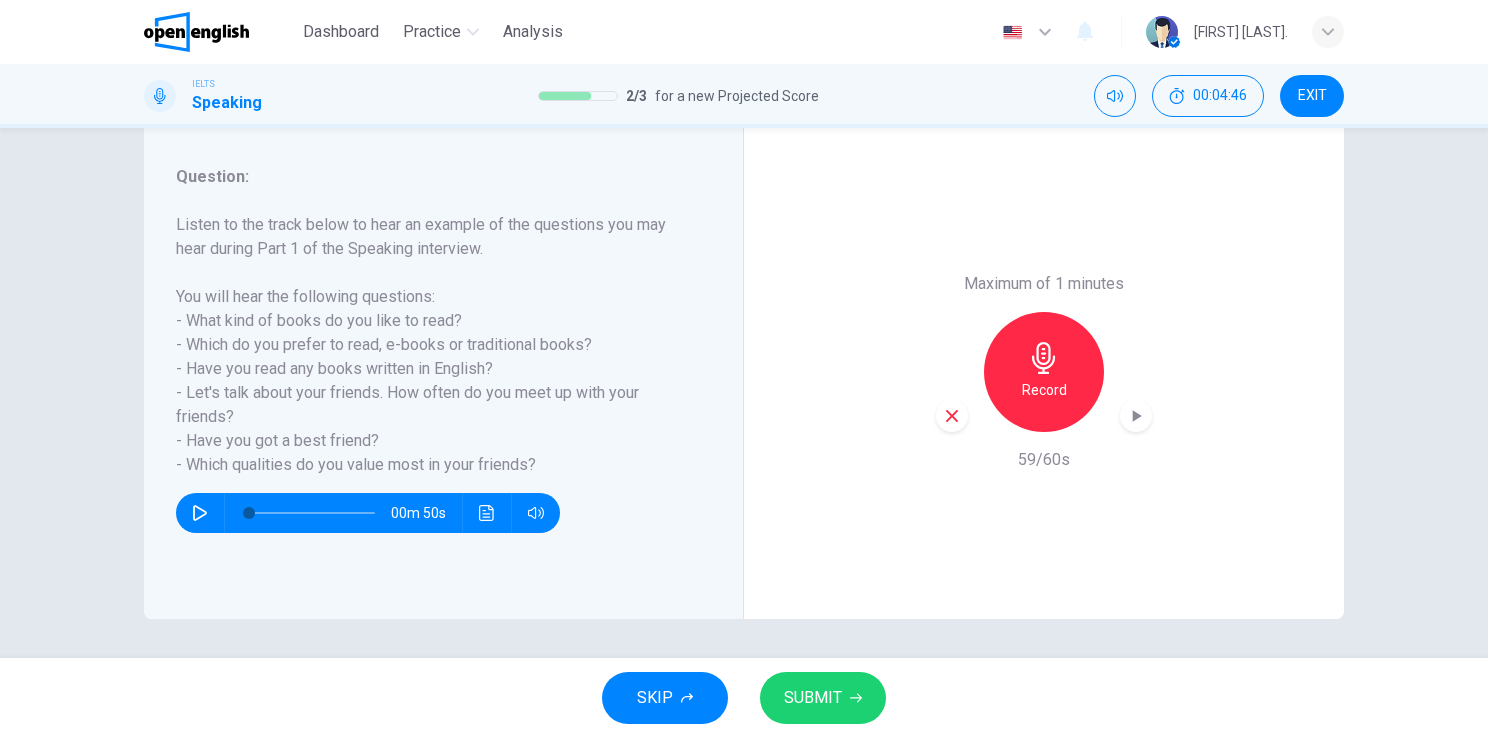 click on "SUBMIT" at bounding box center (823, 698) 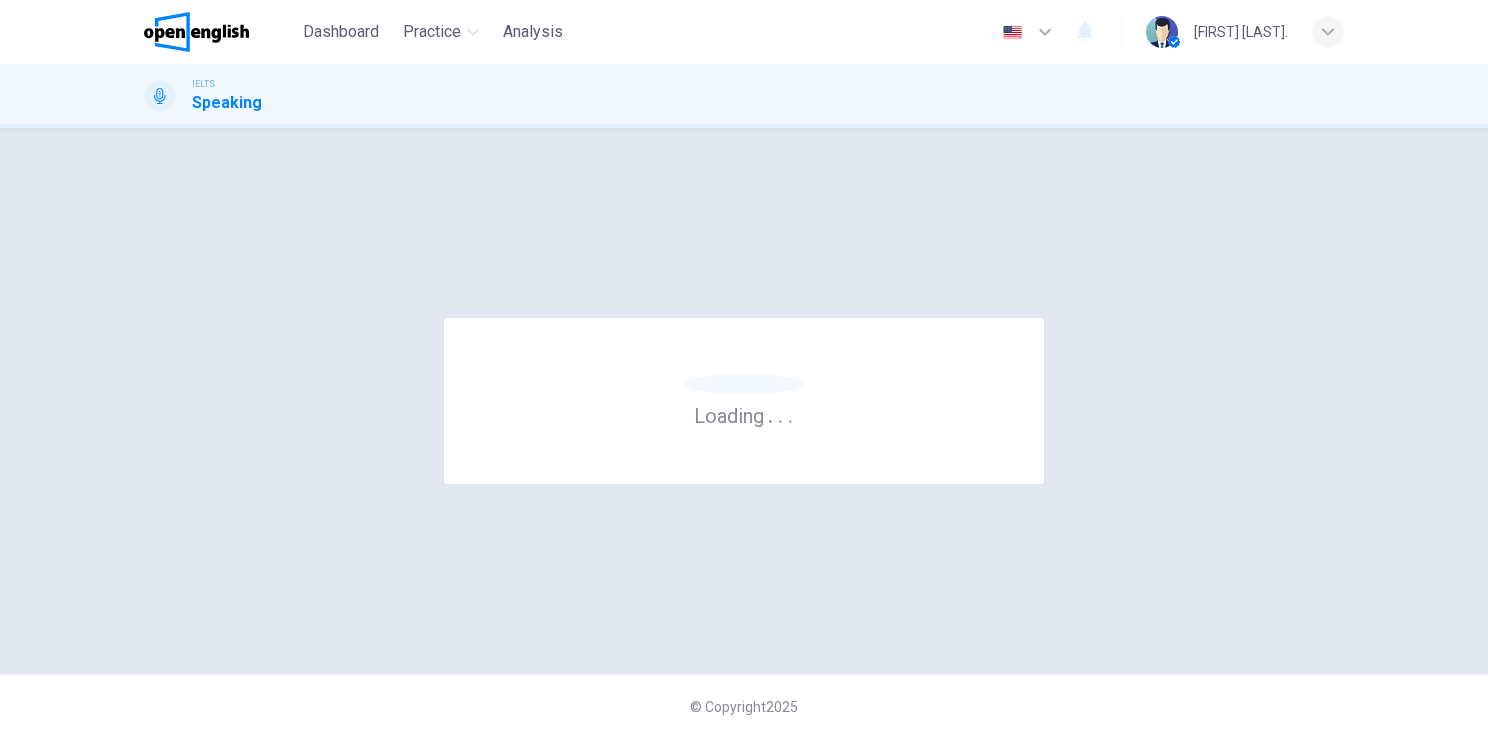 scroll, scrollTop: 0, scrollLeft: 0, axis: both 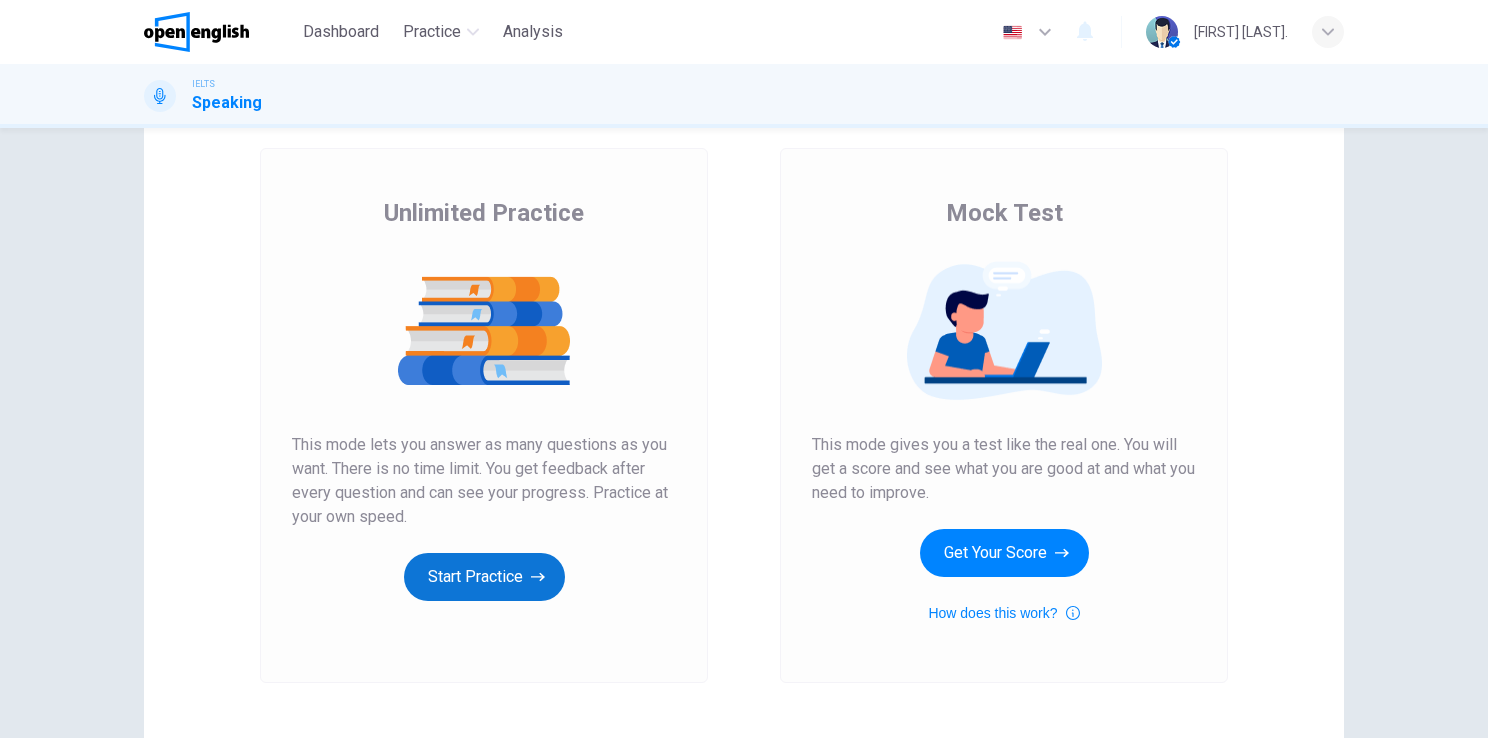 click on "Start Practice" at bounding box center (484, 577) 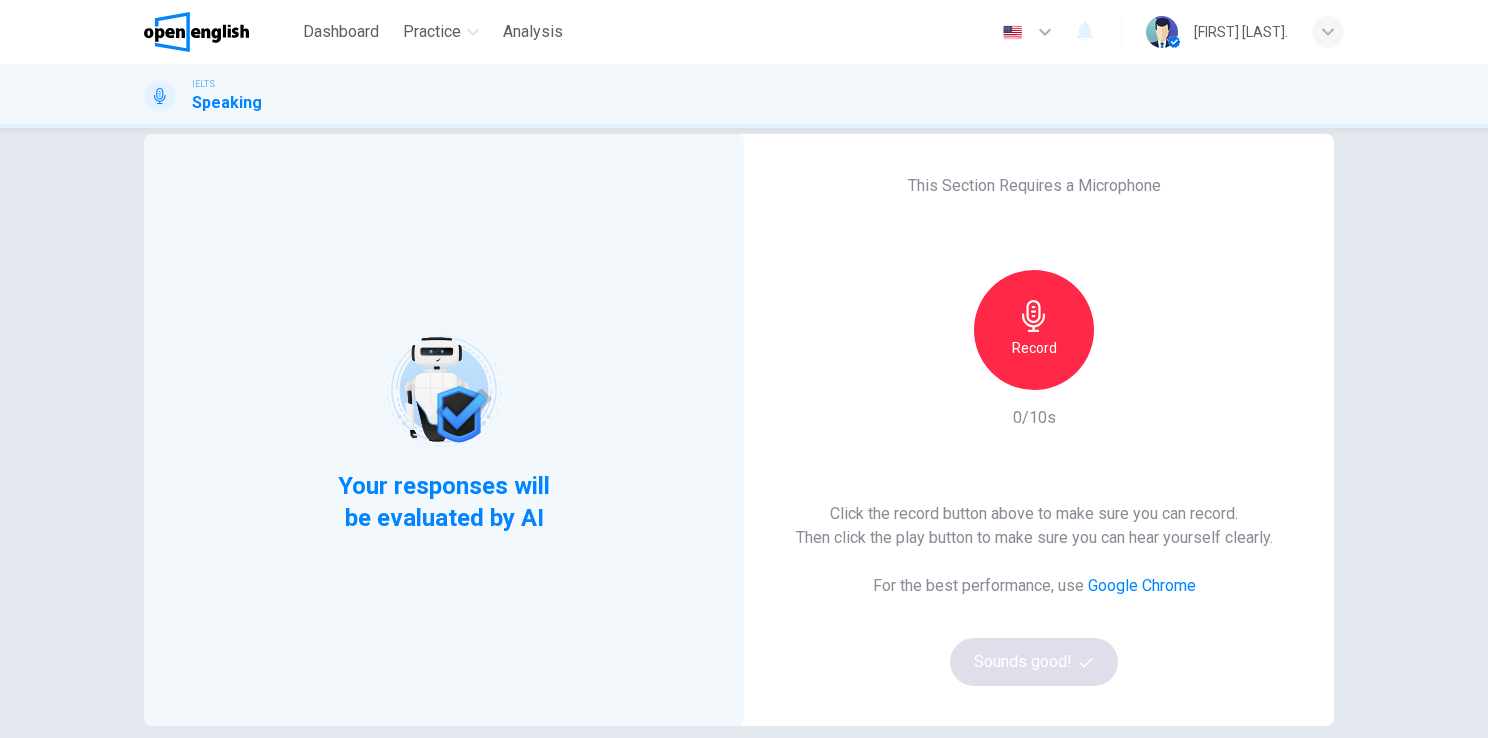 scroll, scrollTop: 0, scrollLeft: 0, axis: both 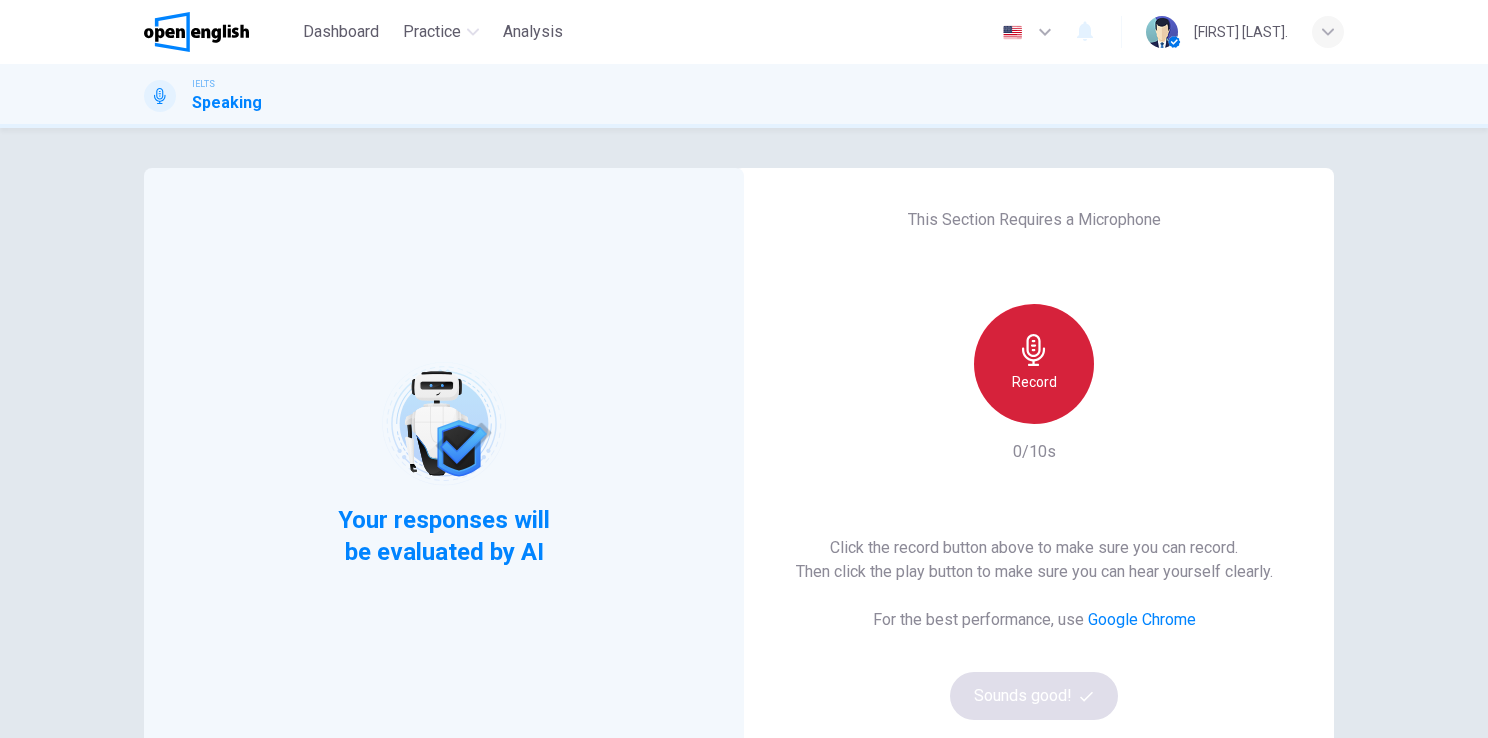 click at bounding box center [1033, 350] 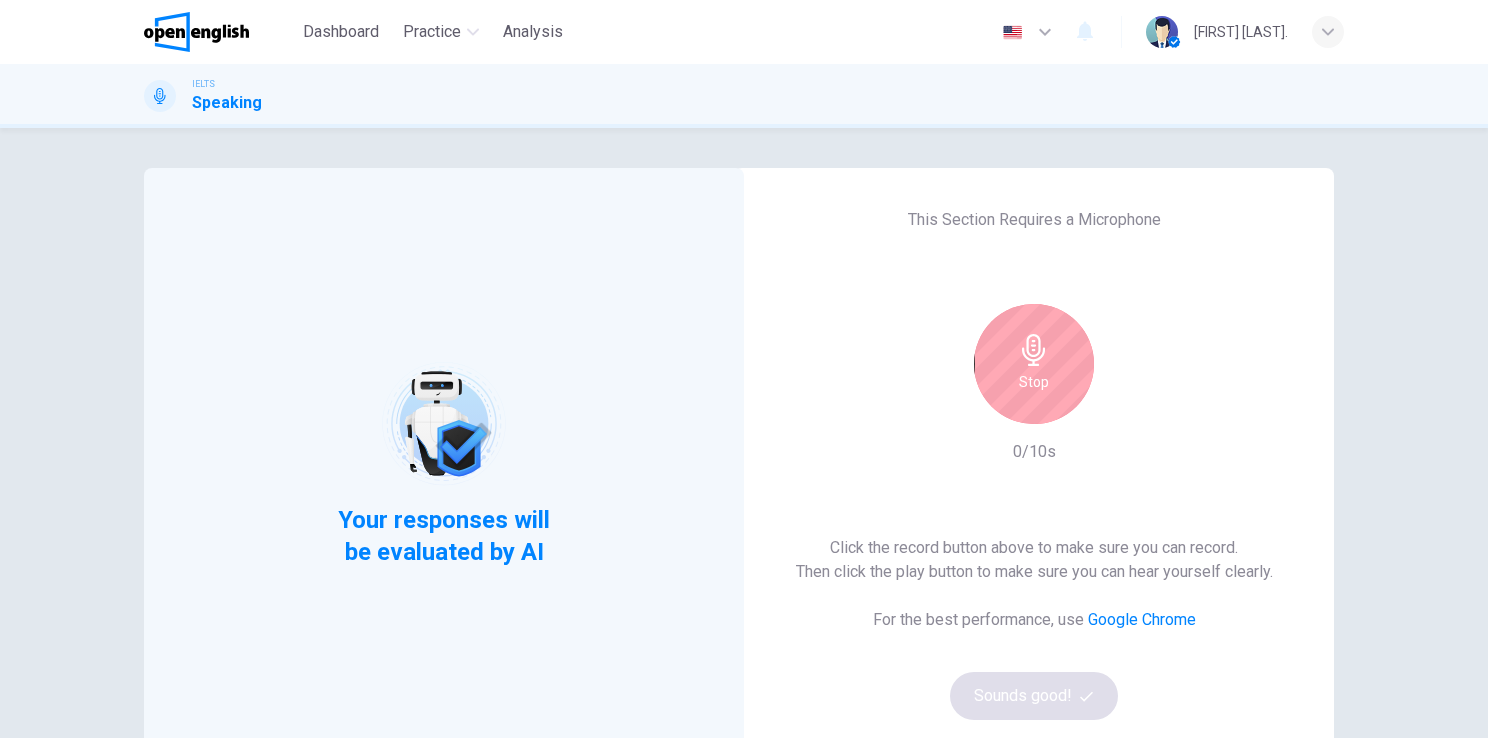 type 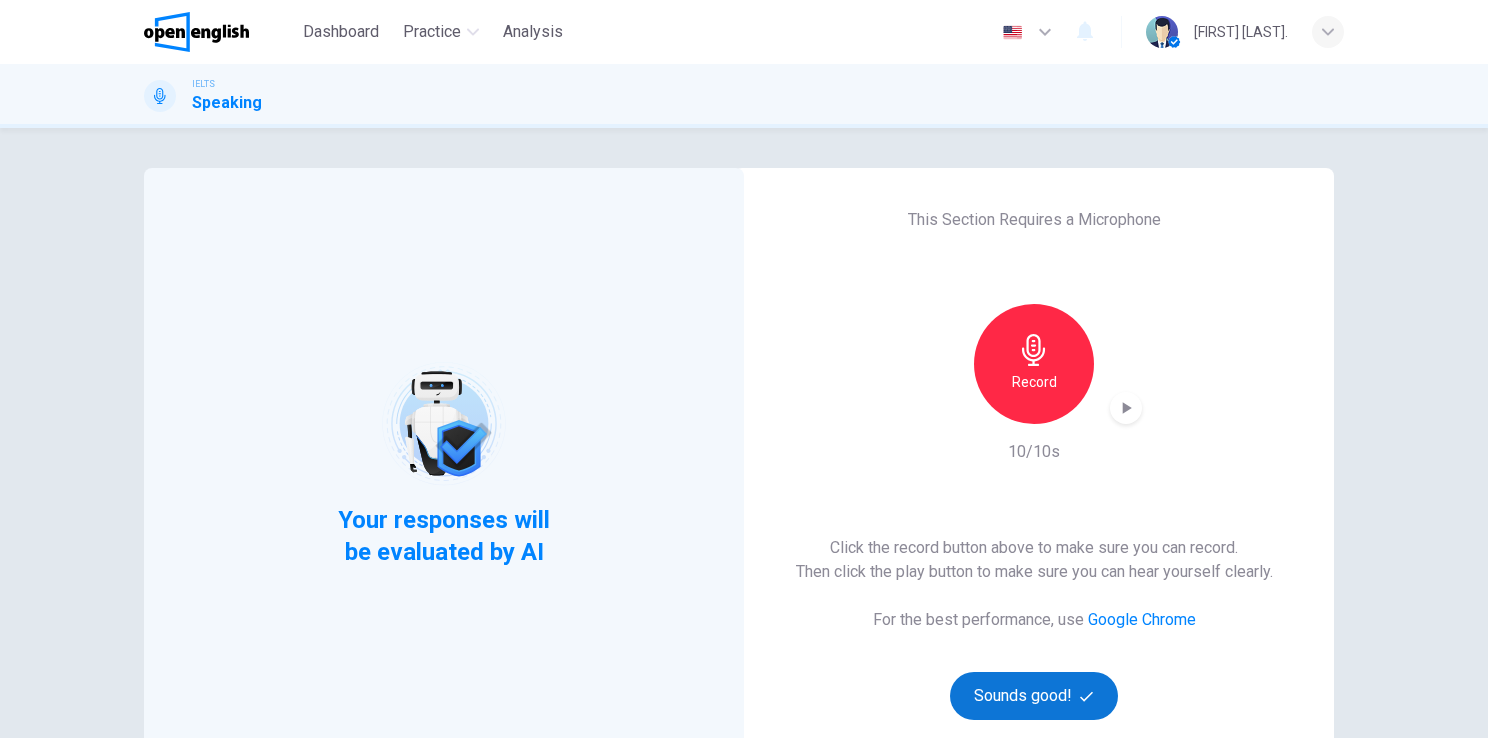 click on "Sounds good!" at bounding box center (1034, 696) 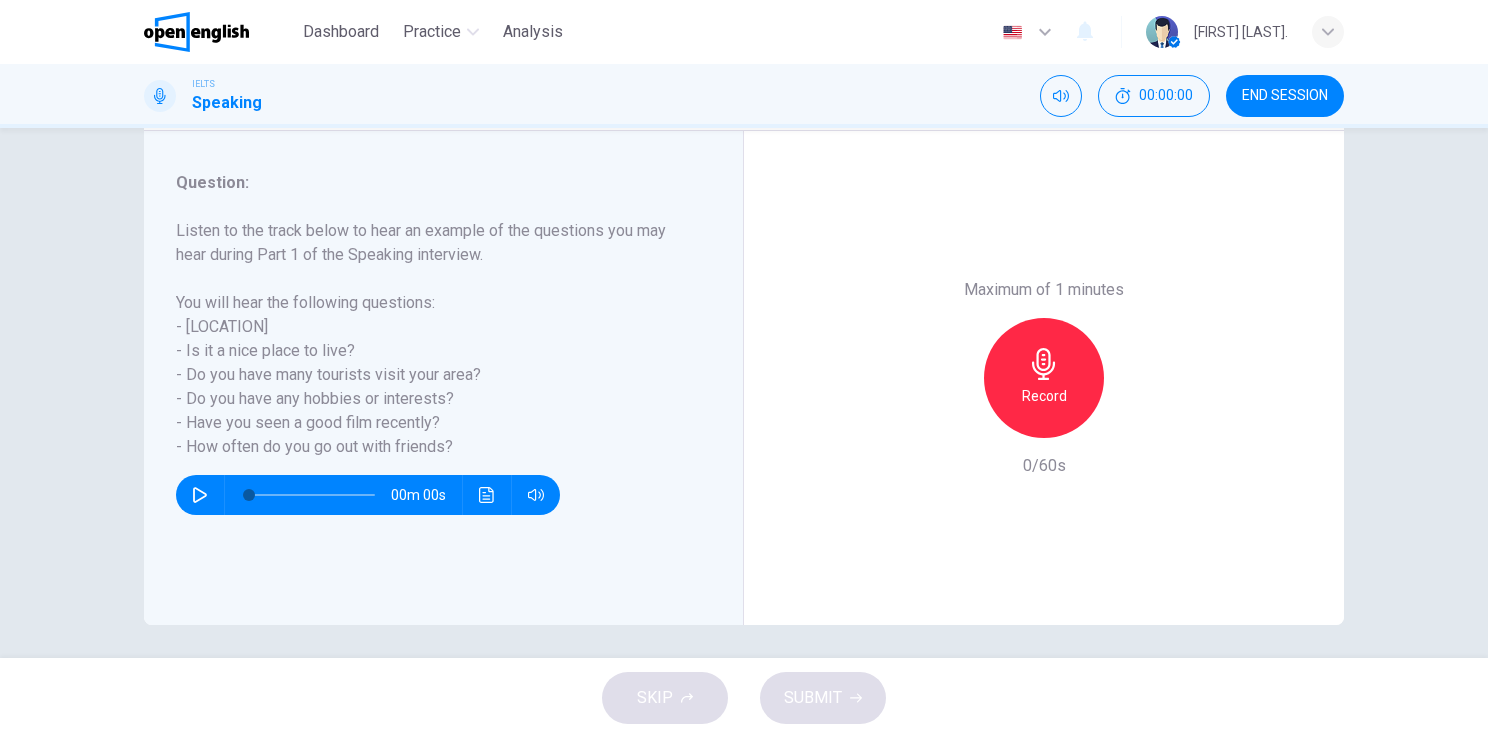 scroll, scrollTop: 244, scrollLeft: 0, axis: vertical 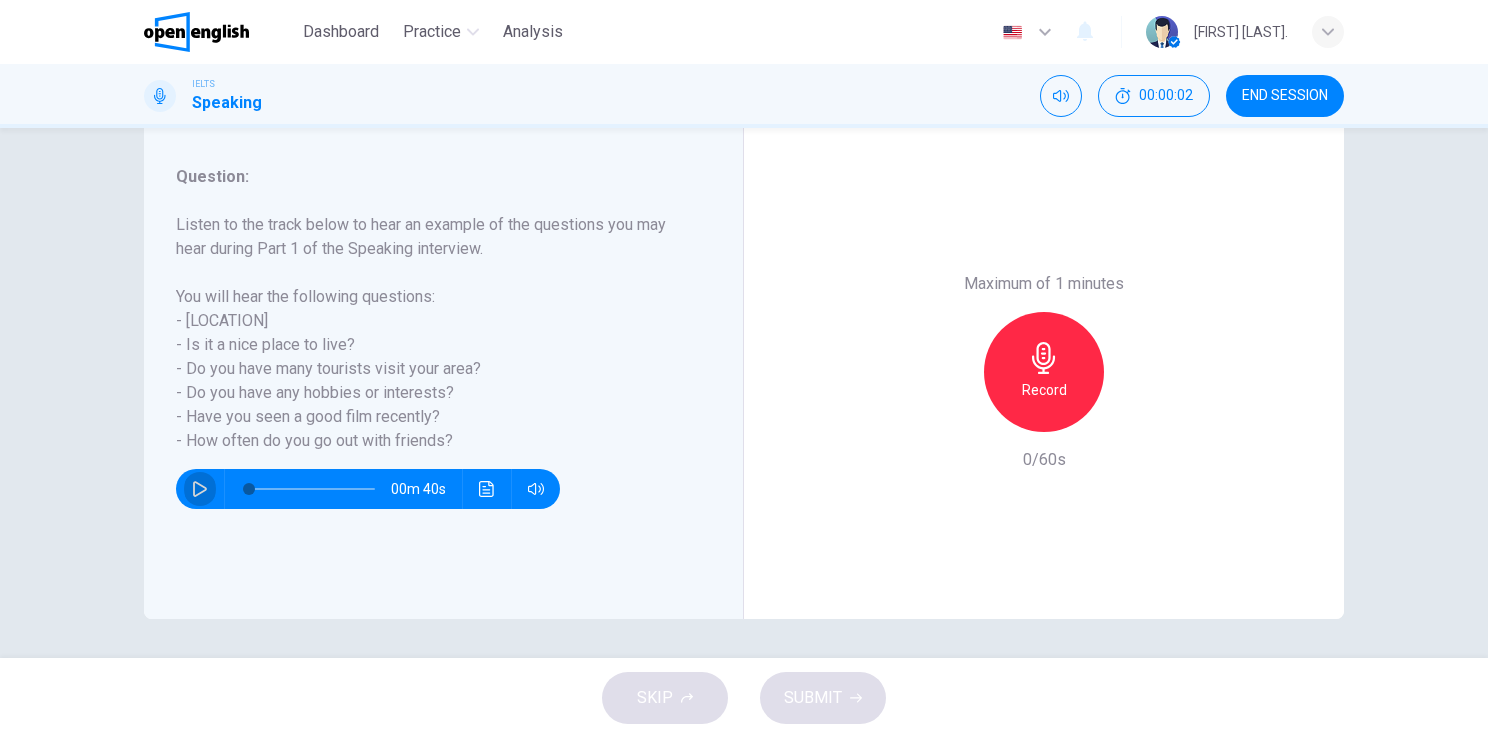 click at bounding box center [200, 489] 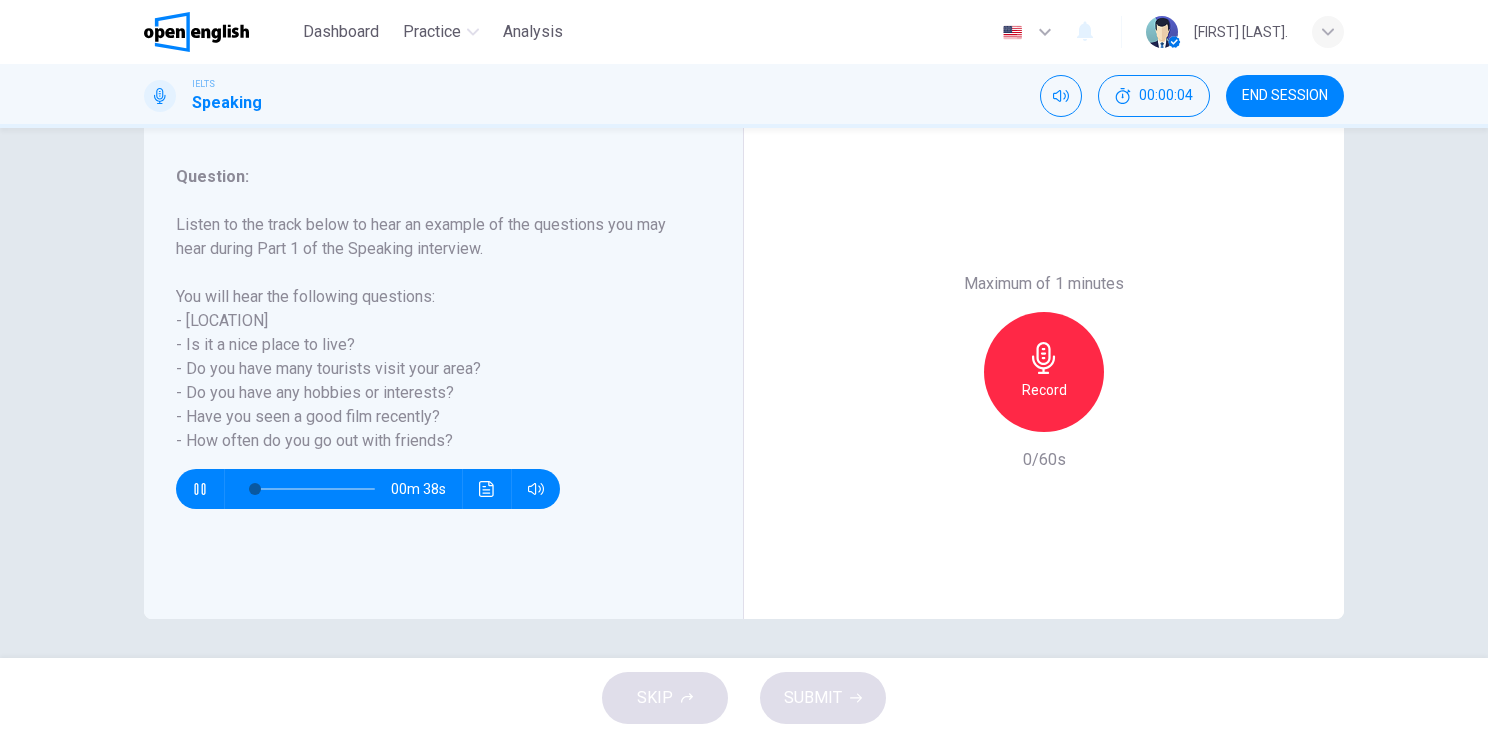 type 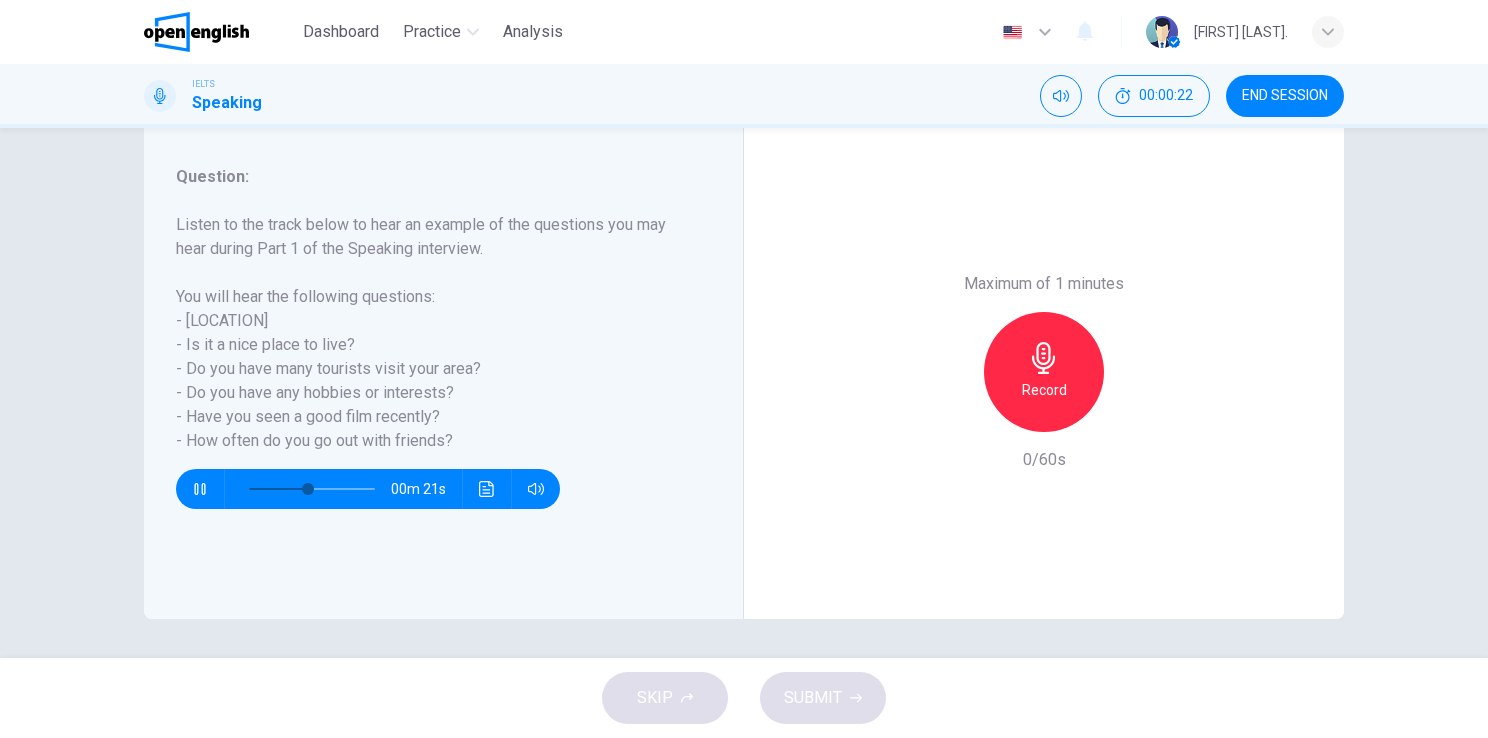 drag, startPoint x: 214, startPoint y: 491, endPoint x: 252, endPoint y: 329, distance: 166.39711 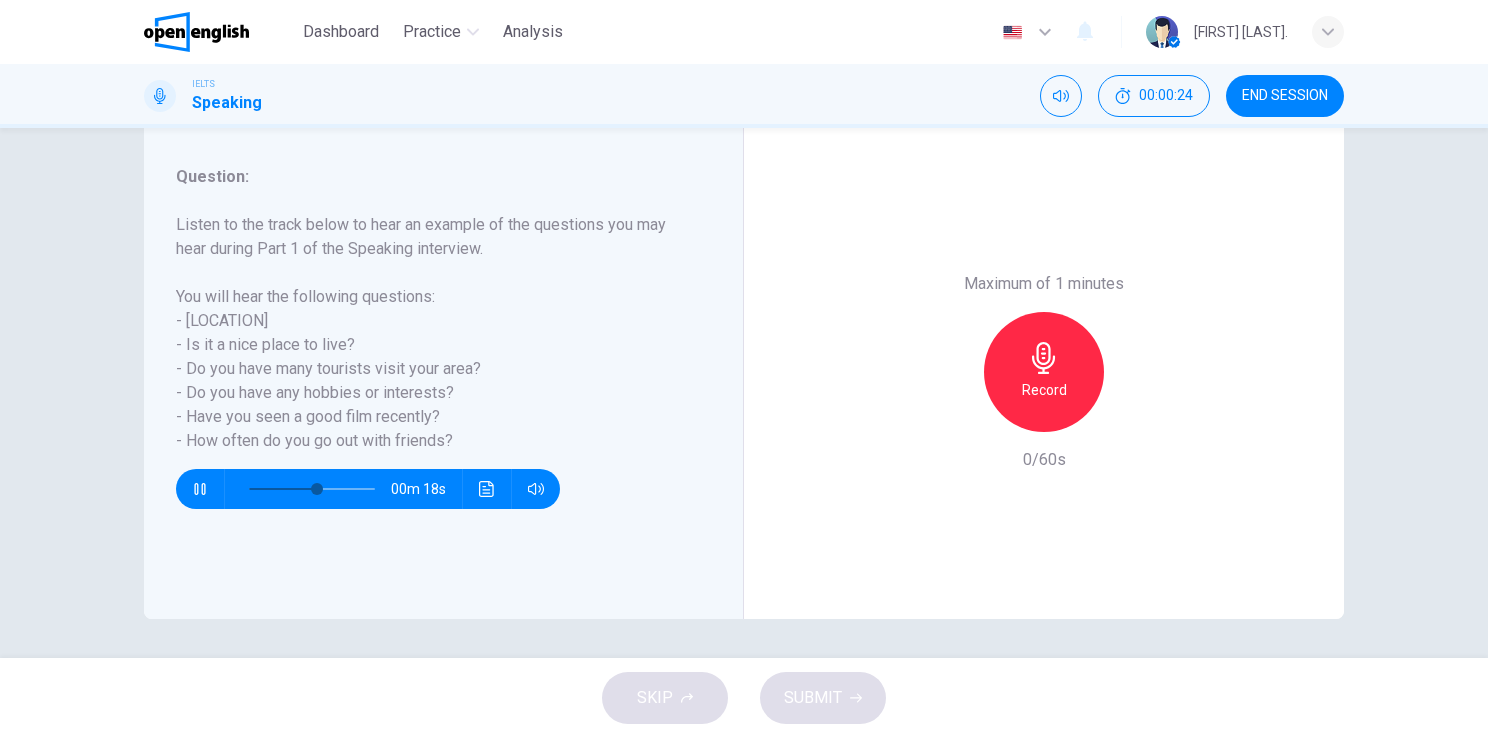 click on "Question : Listen to the track below to hear an example of the questions you may hear during Part 1 of the Speaking interview. You will hear the following questions: - [LOCATION]? - Is it a nice place to live? - Do you have many tourists visit your area? - Do you have any hobbies or interests? - Have you seen a good film recently? - How often do you go out with friends? [TIME]" at bounding box center [451, 372] 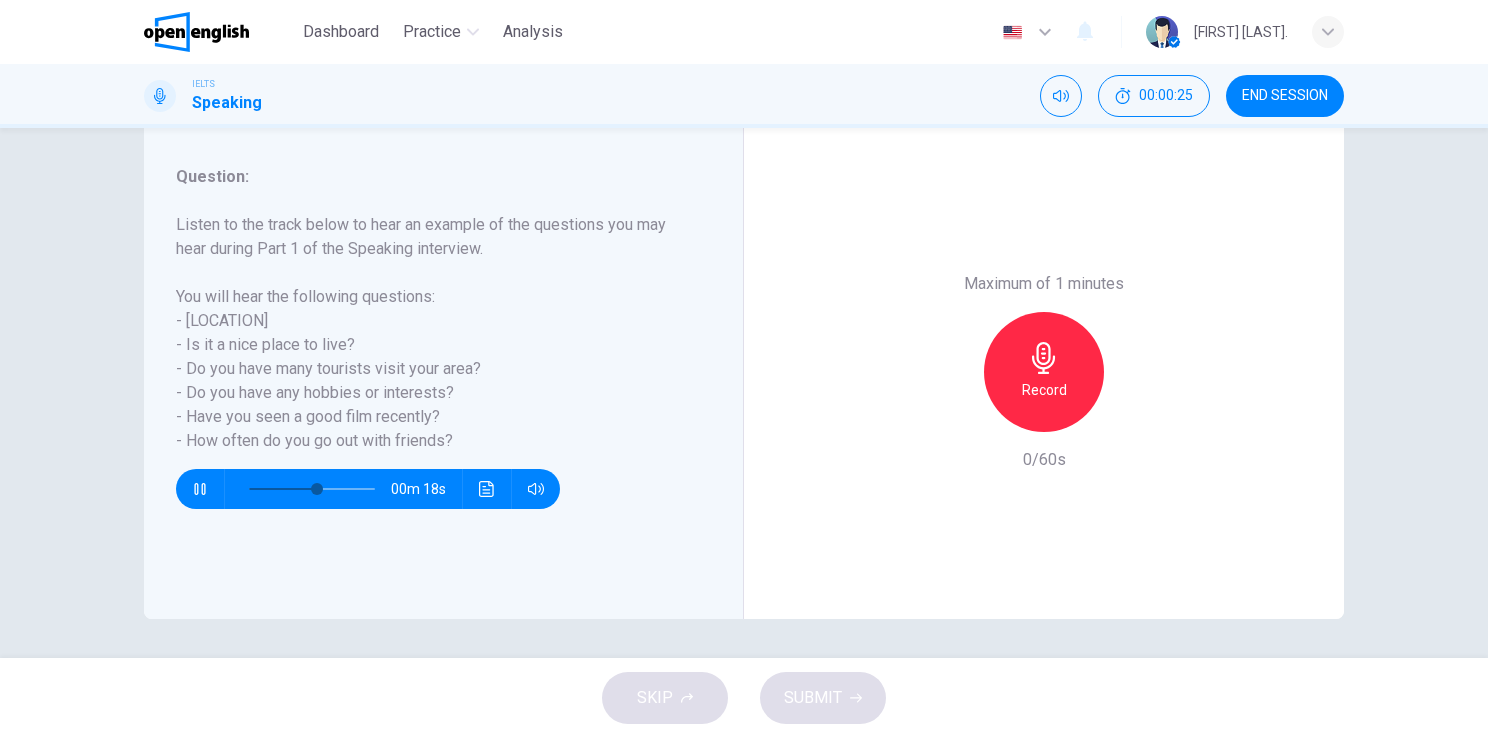 click at bounding box center [200, 489] 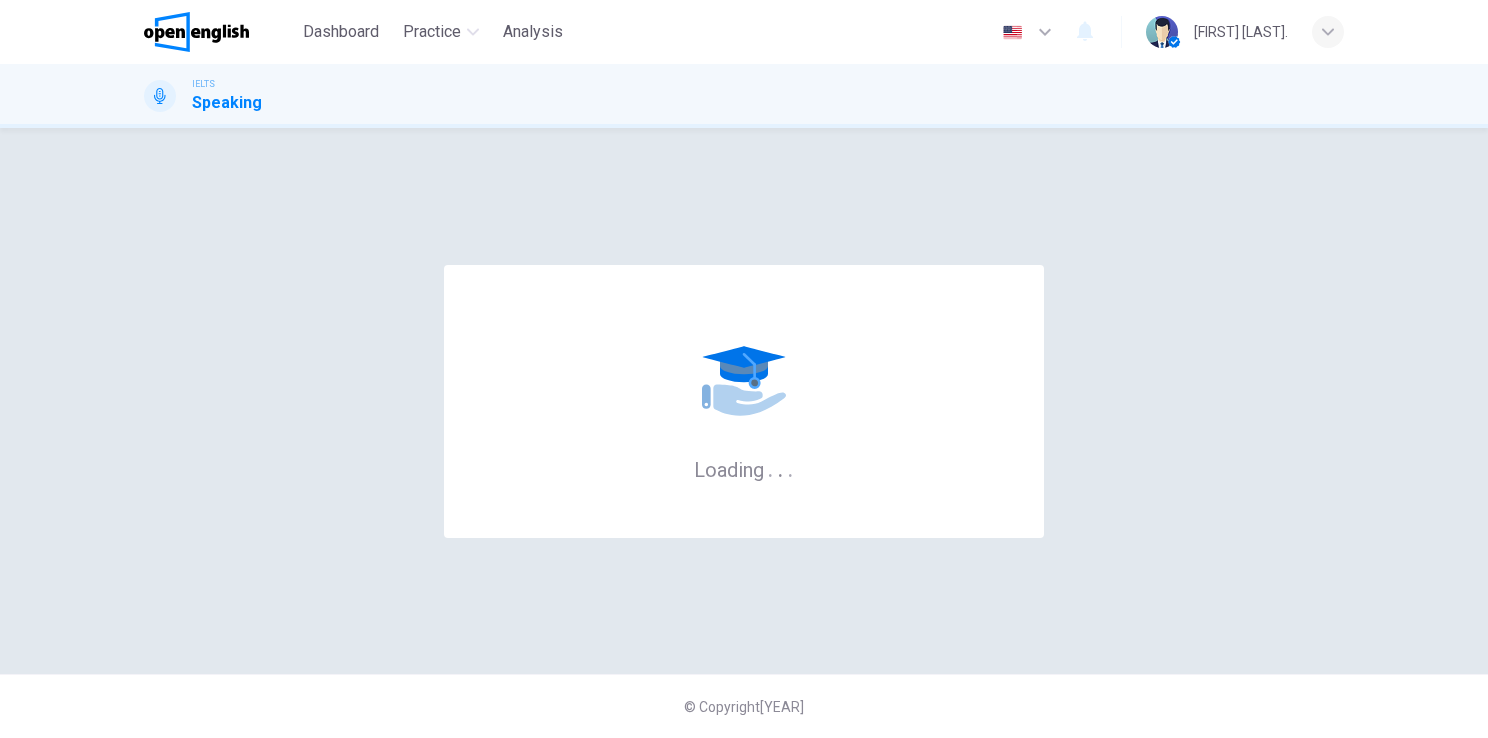 scroll, scrollTop: 0, scrollLeft: 0, axis: both 